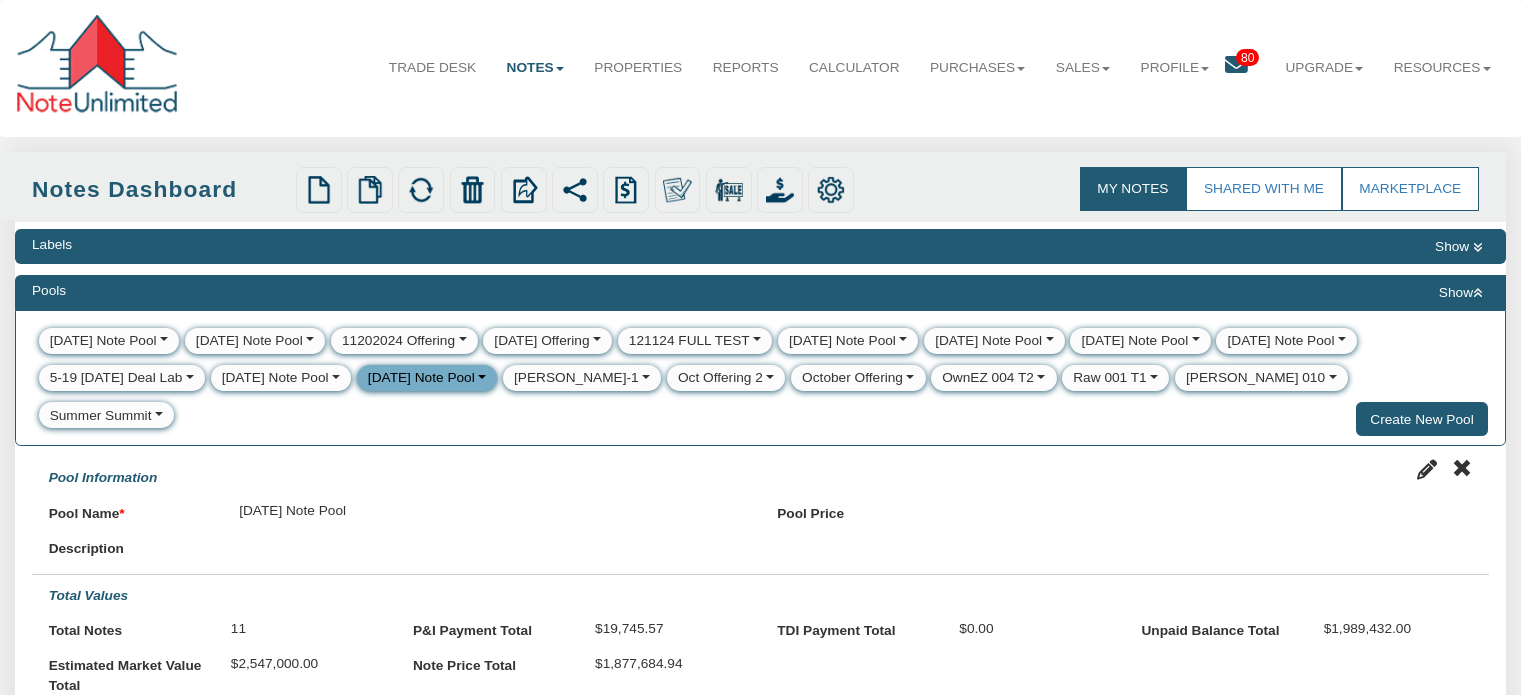 scroll, scrollTop: 130, scrollLeft: 0, axis: vertical 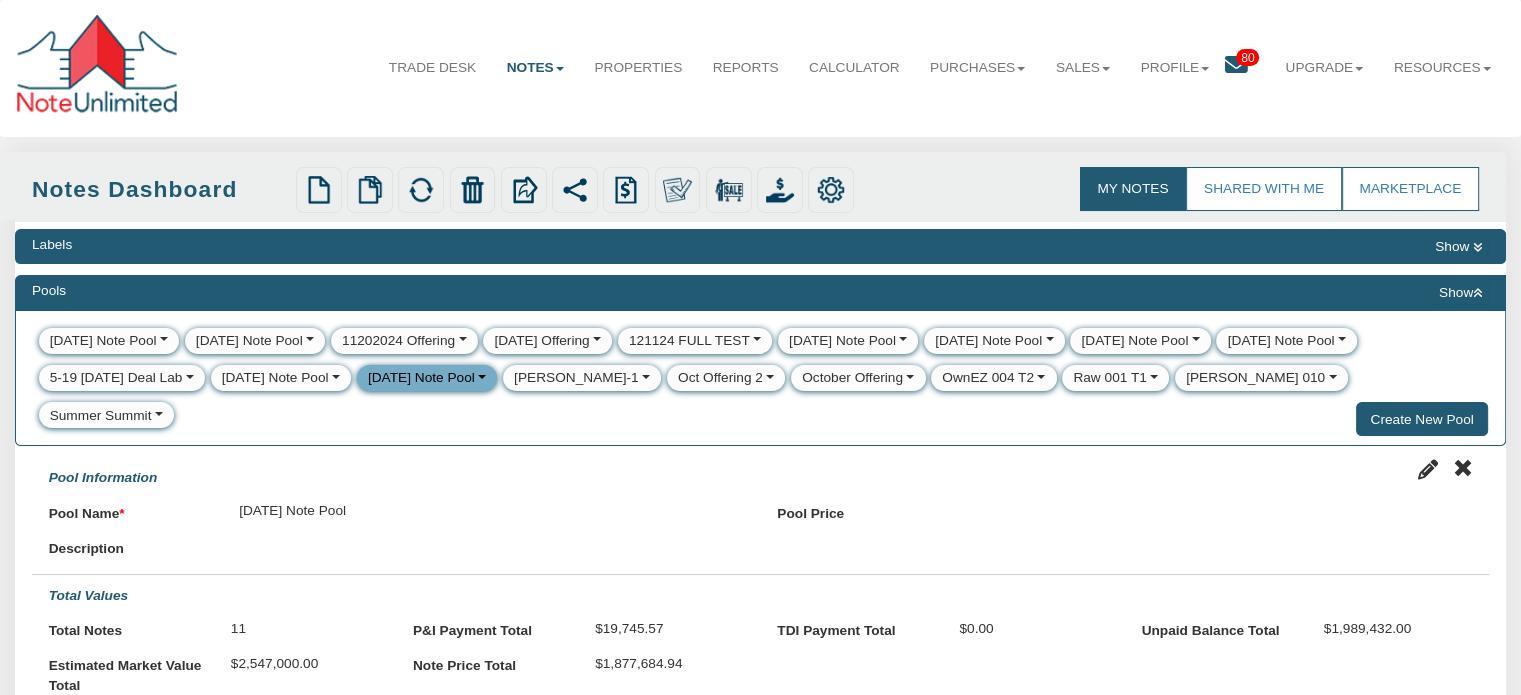 click at bounding box center (1236, 65) 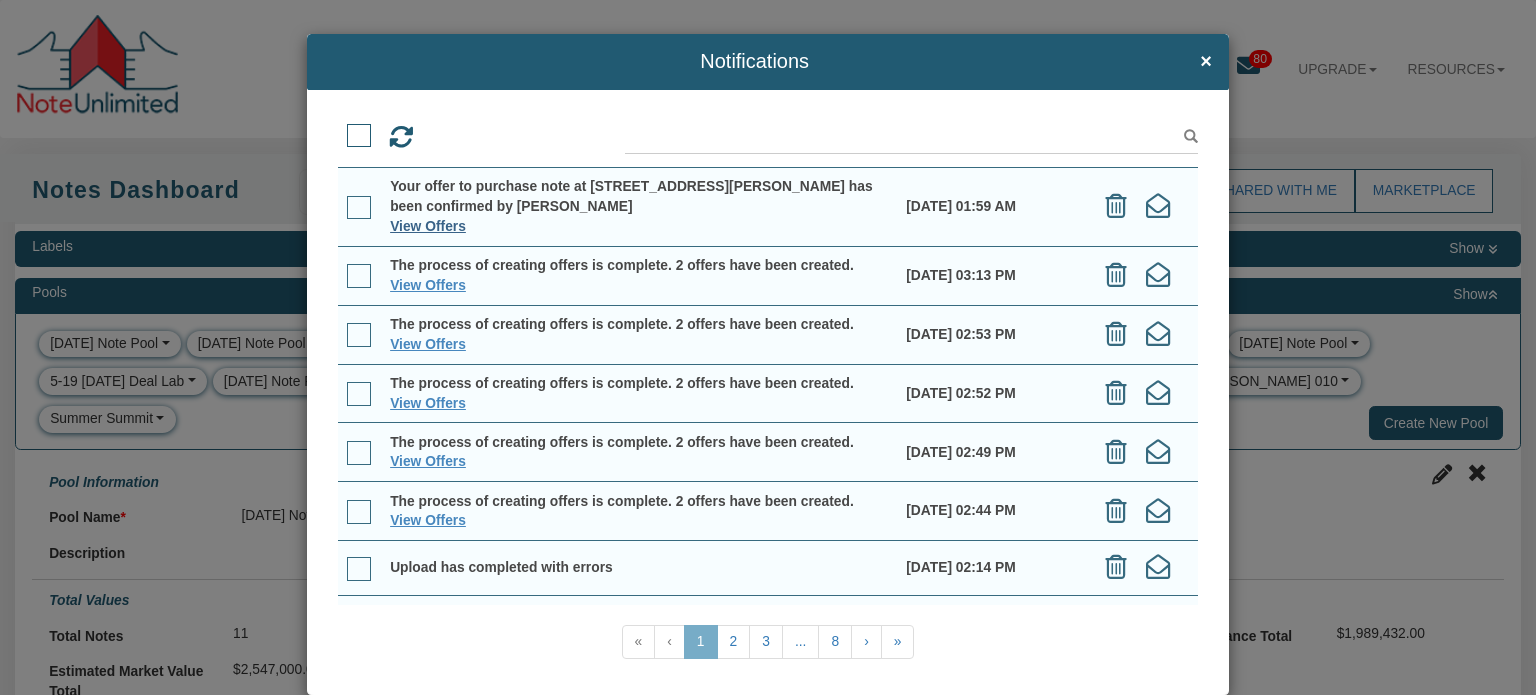 click on "View Offers" at bounding box center (428, 226) 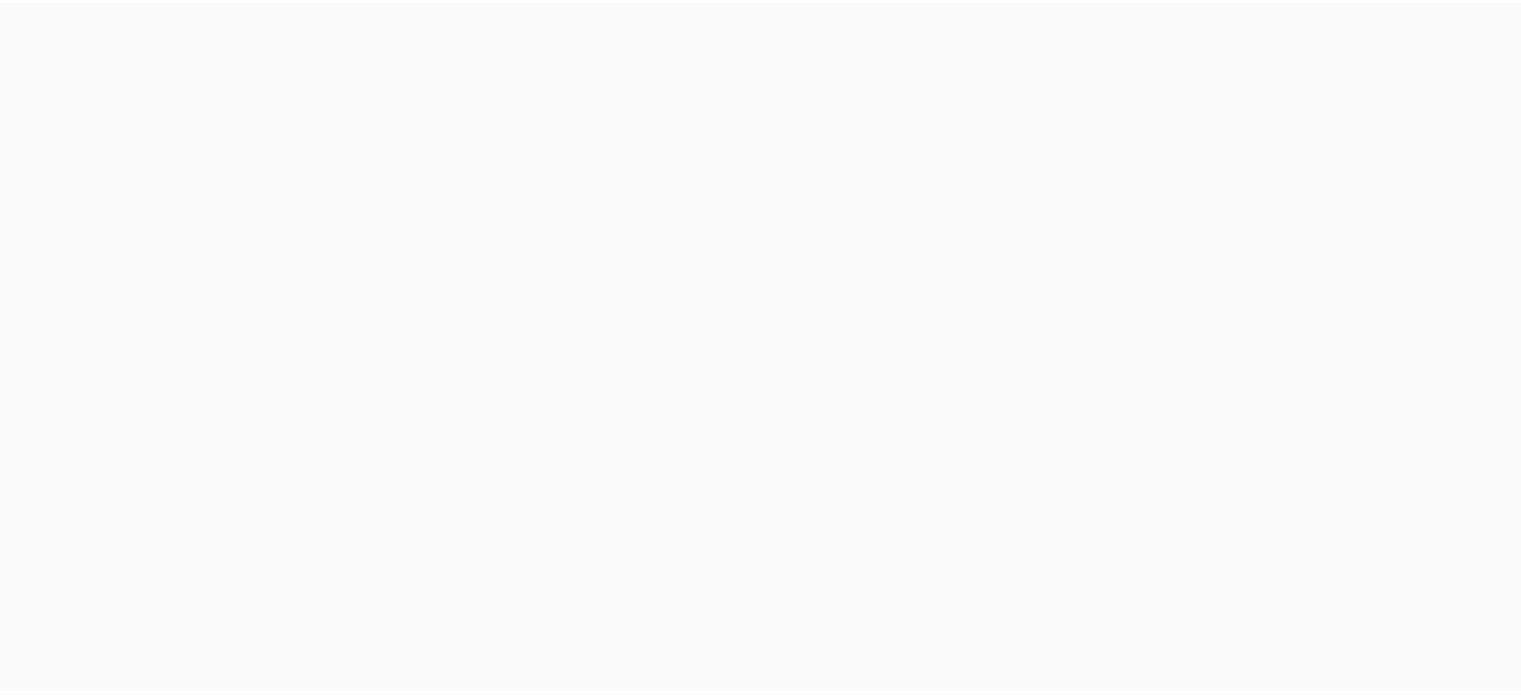 scroll, scrollTop: 0, scrollLeft: 0, axis: both 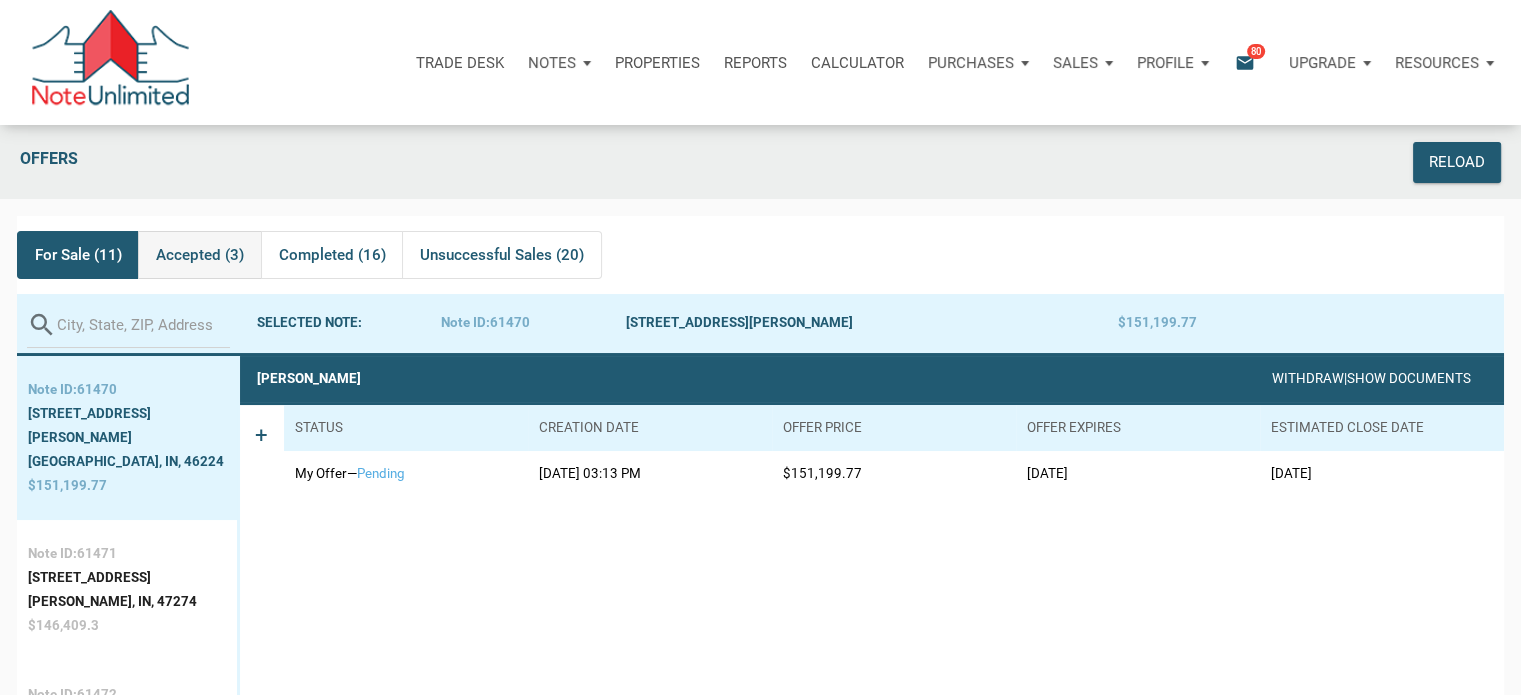 click on "Accepted (3)" at bounding box center [200, 255] 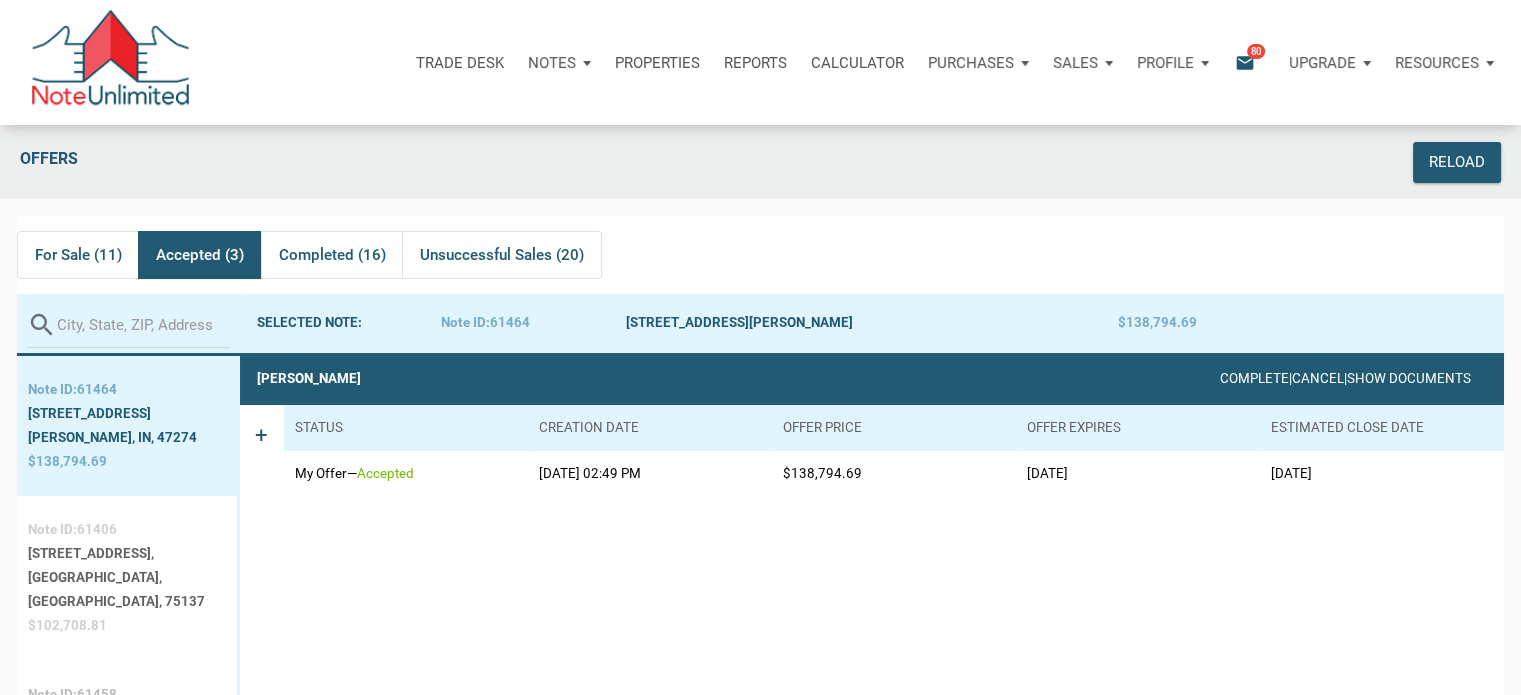 click on "[GEOGRAPHIC_DATA], [GEOGRAPHIC_DATA], 75137" at bounding box center (127, 590) 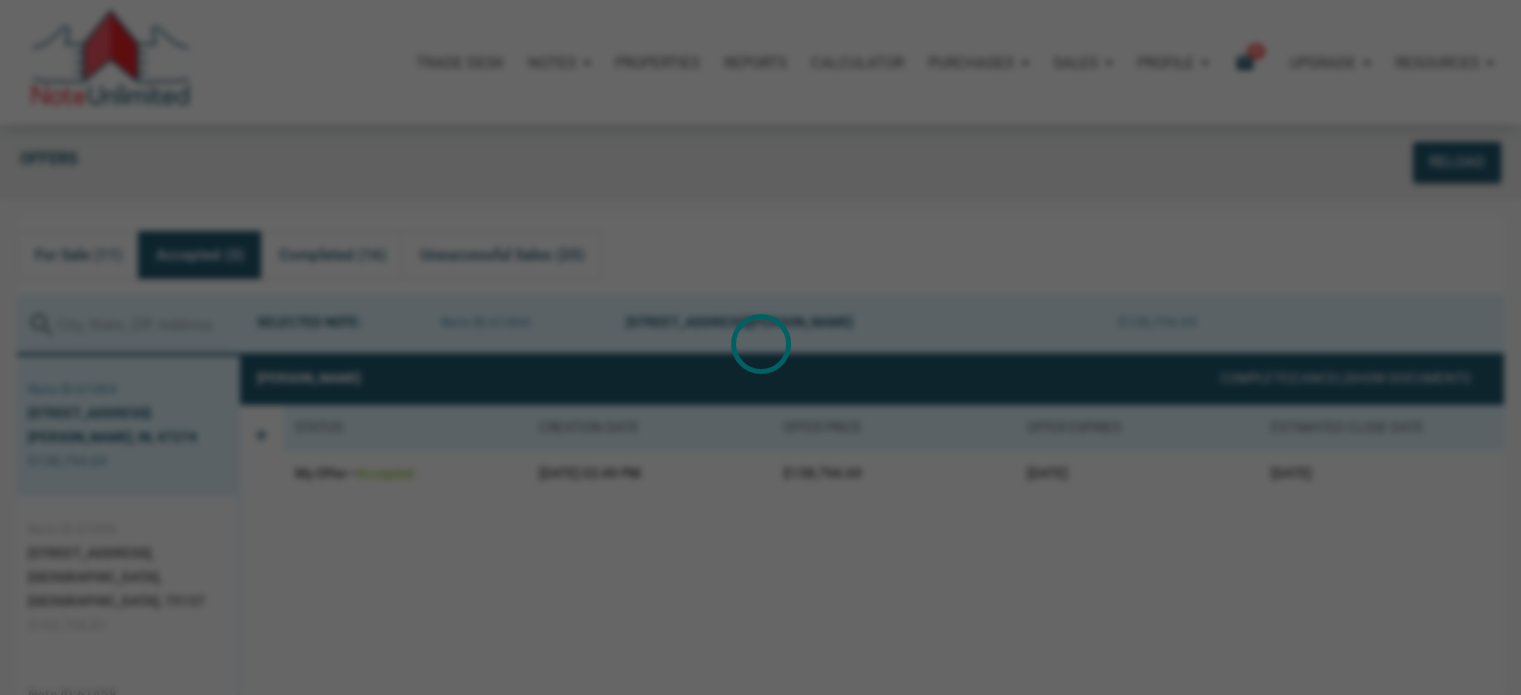 scroll, scrollTop: 124, scrollLeft: 0, axis: vertical 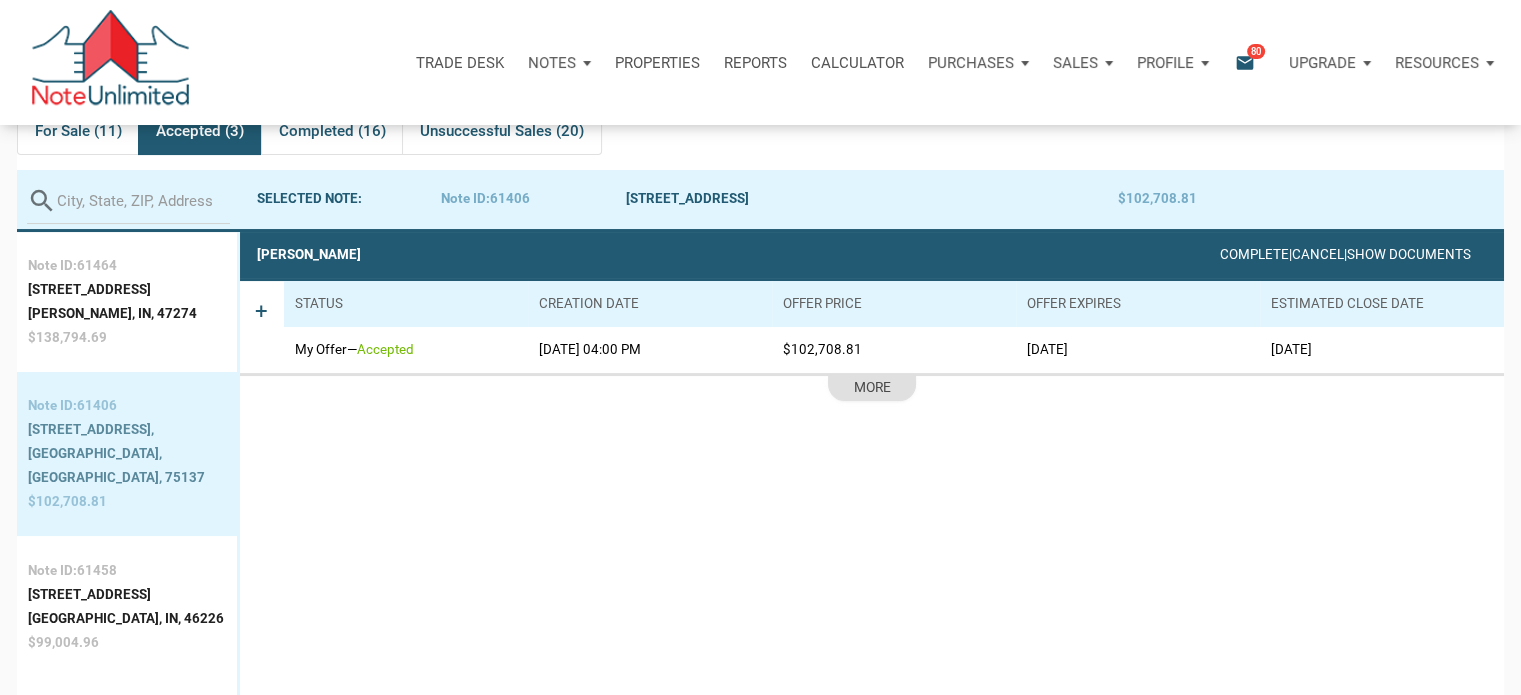 click on "[STREET_ADDRESS]" at bounding box center [126, 595] 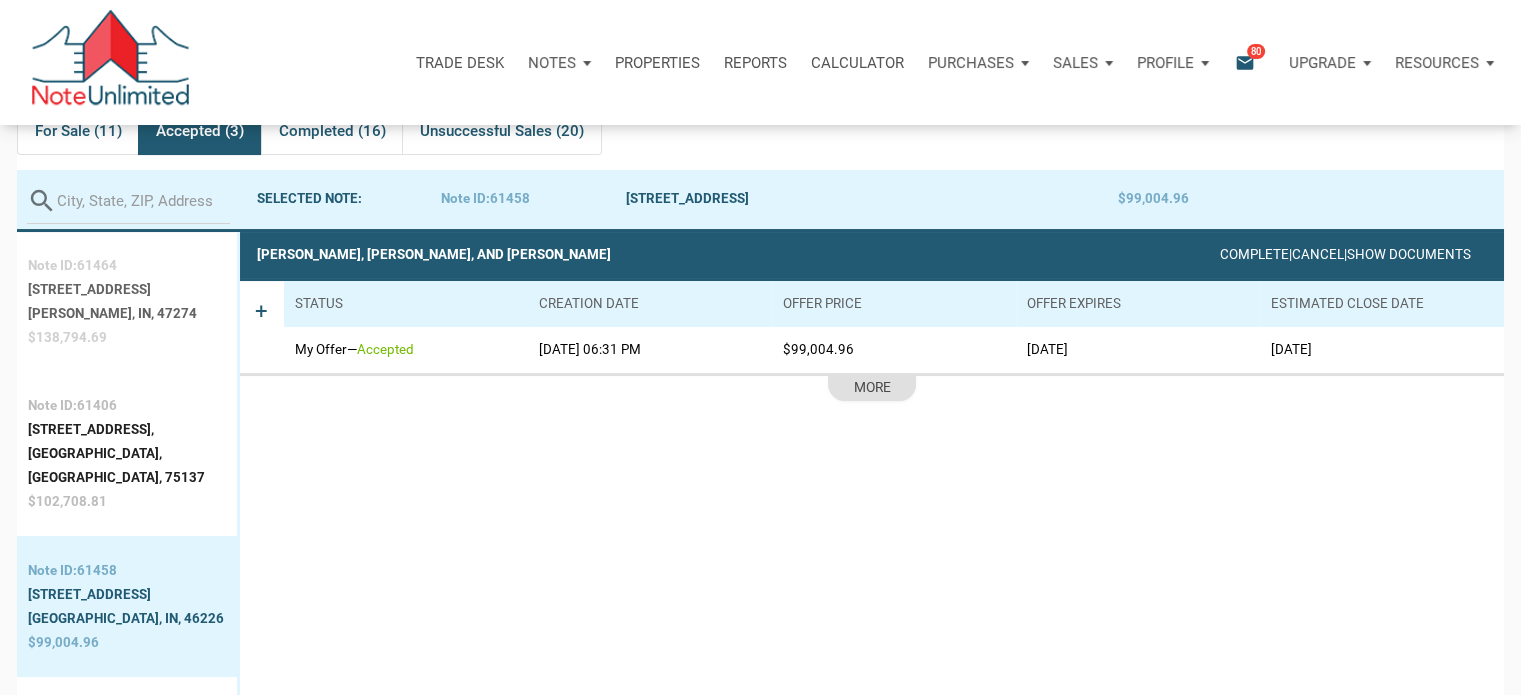 click on "[PERSON_NAME], IN, 47274" at bounding box center [112, 314] 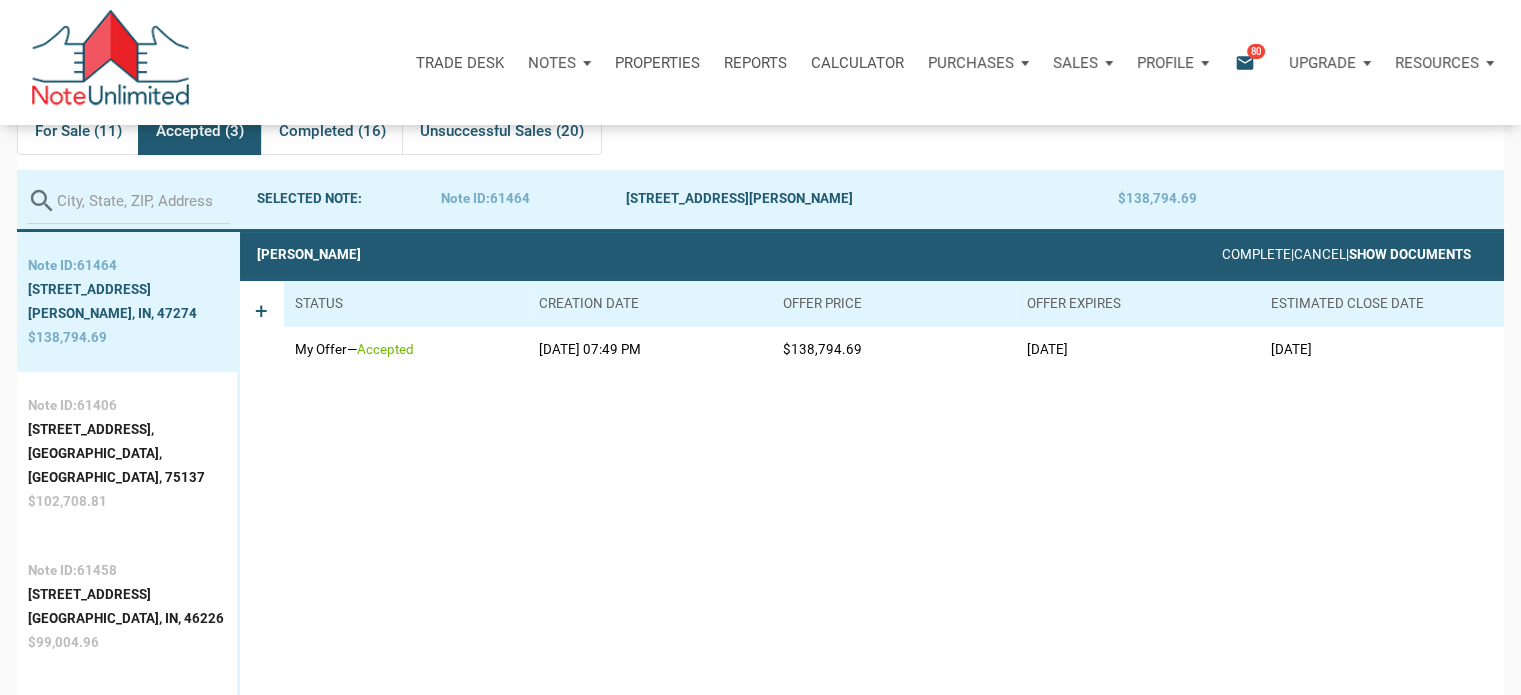 click on "Show Documents" at bounding box center [1410, 254] 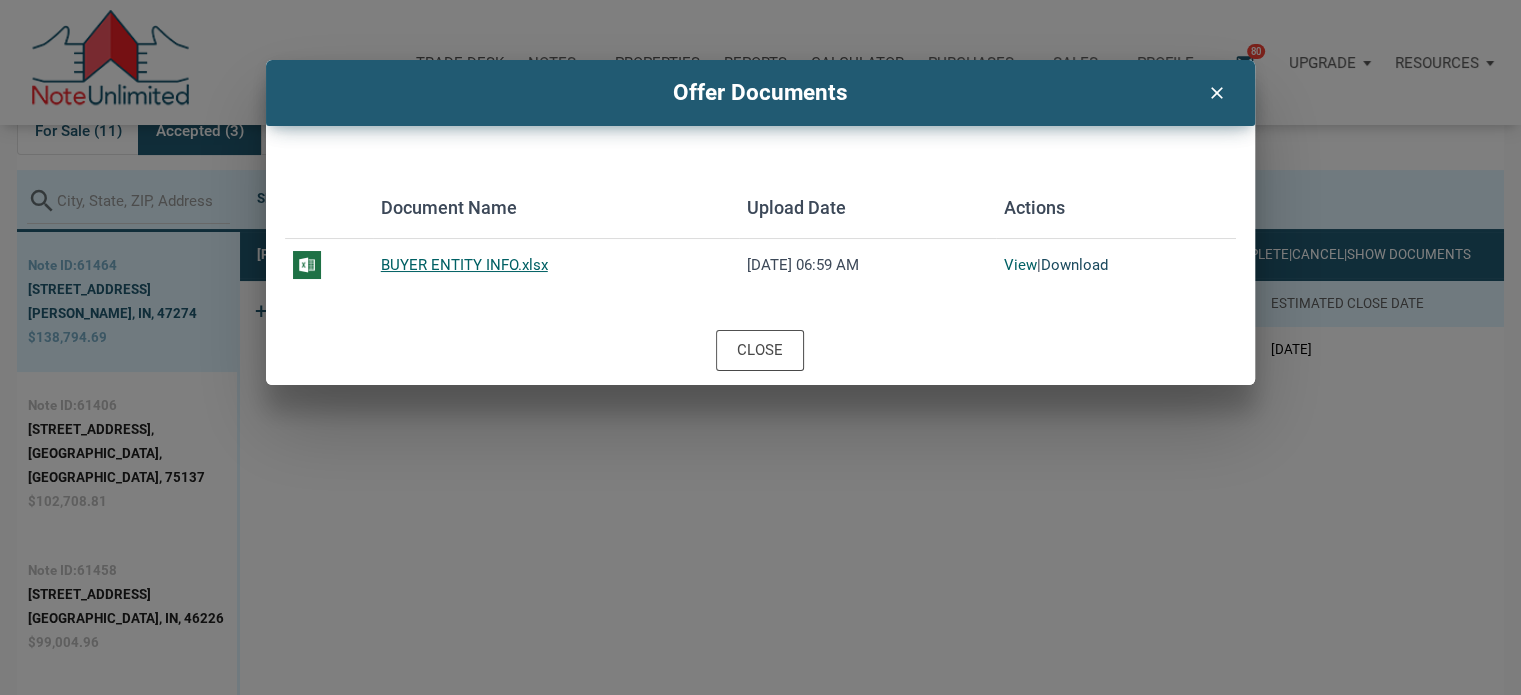 click on "Download" at bounding box center [1074, 265] 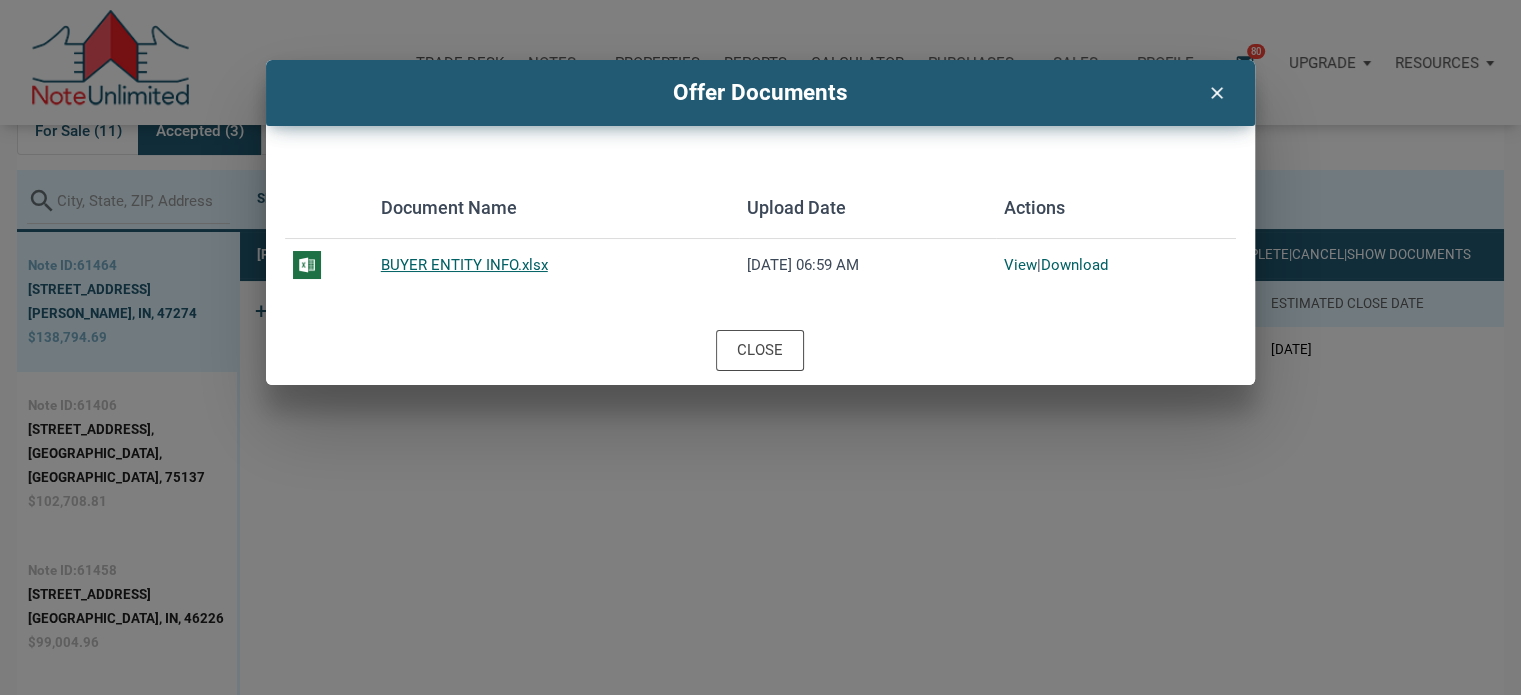 click on "clear" at bounding box center [1216, 91] 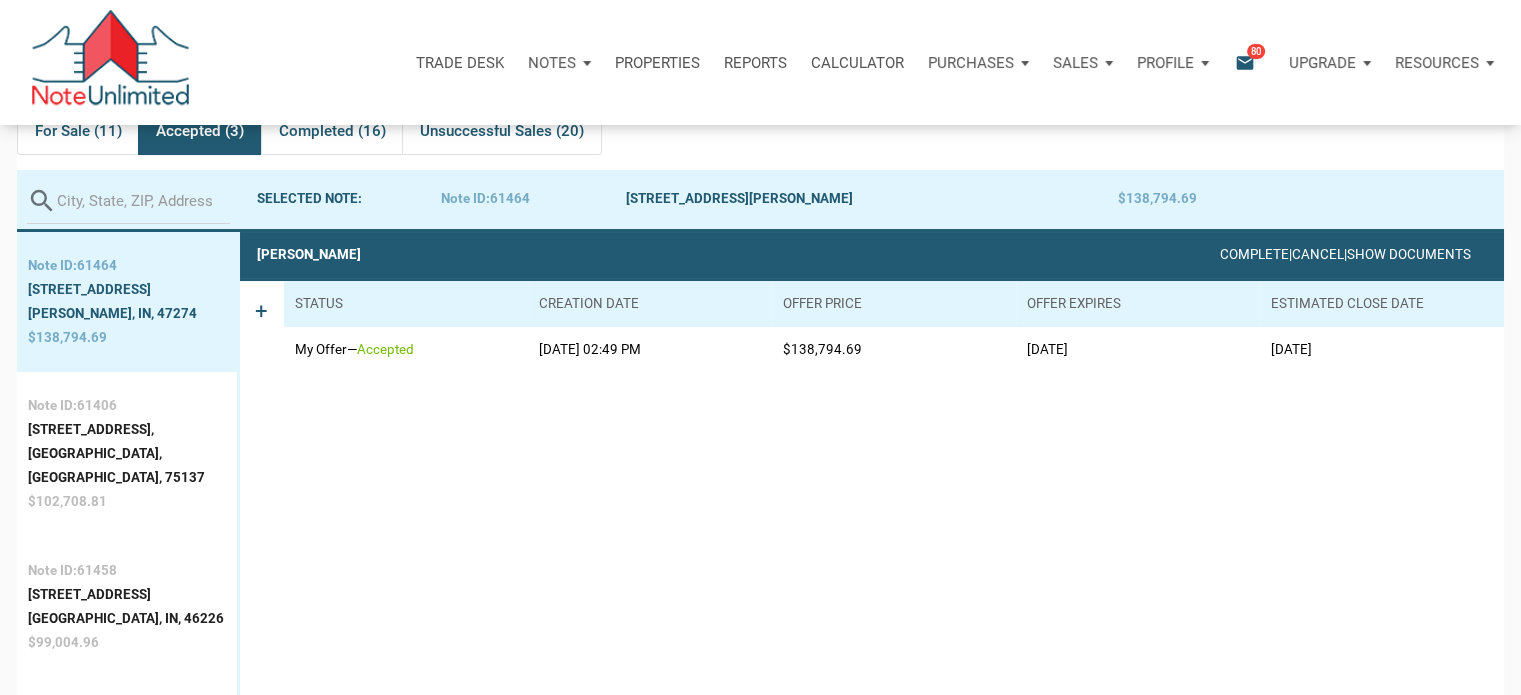 scroll, scrollTop: 0, scrollLeft: 0, axis: both 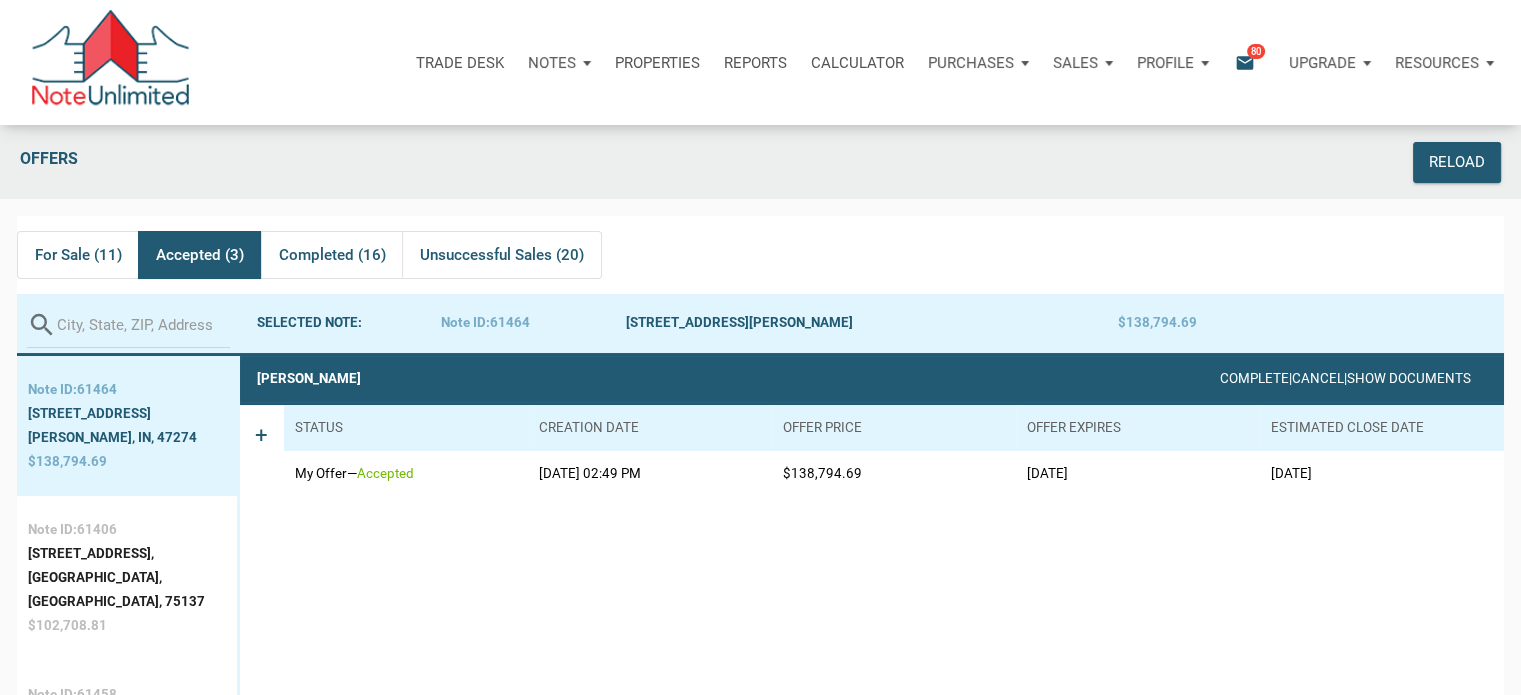 click on "Notes" at bounding box center [552, 63] 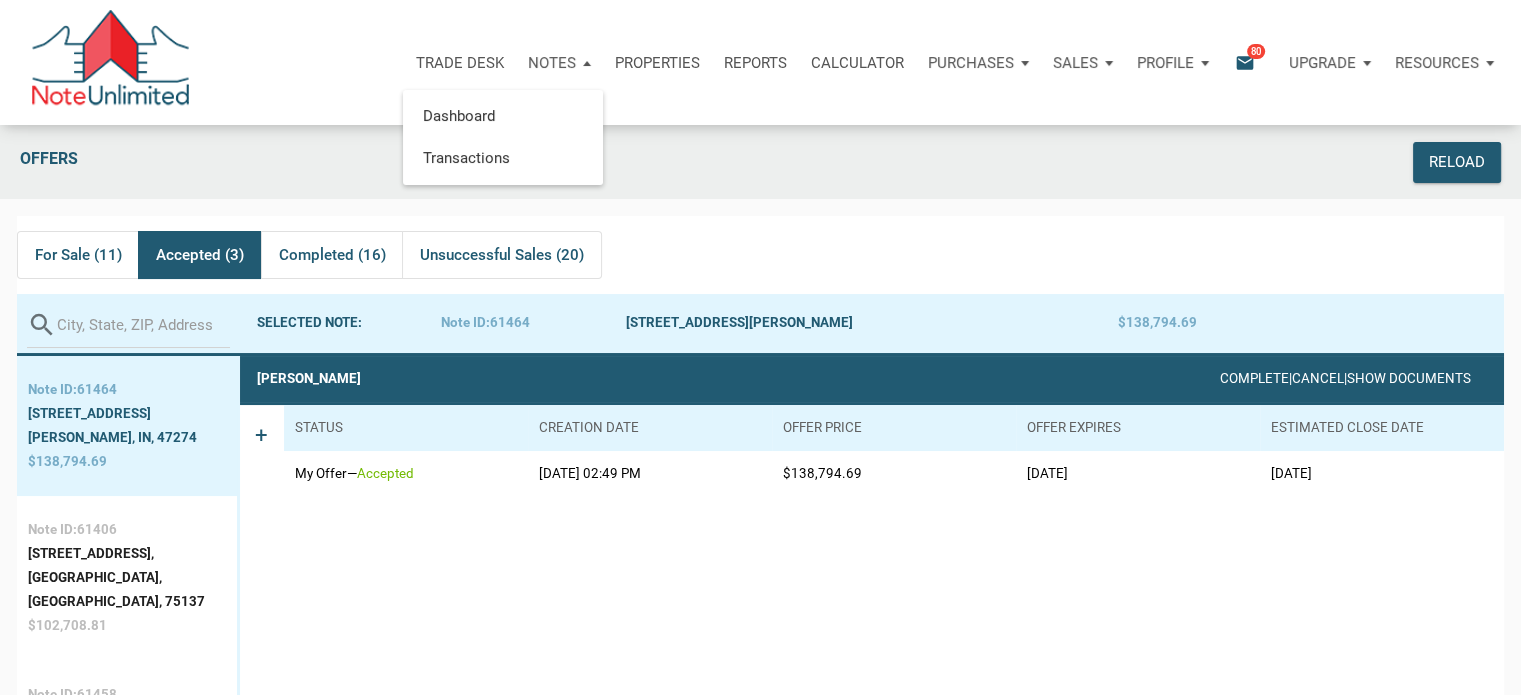 click on "Profile" at bounding box center (1165, 63) 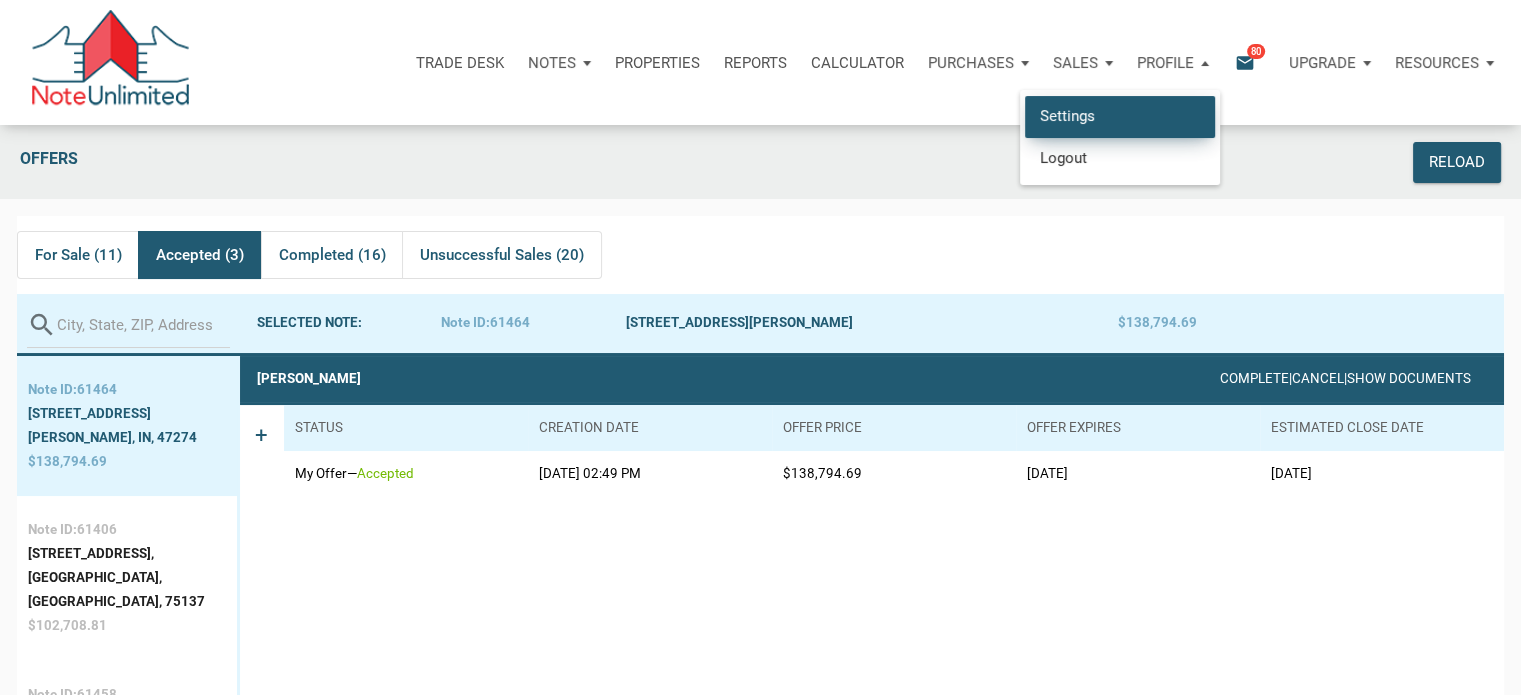 click on "Settings" at bounding box center [1120, 116] 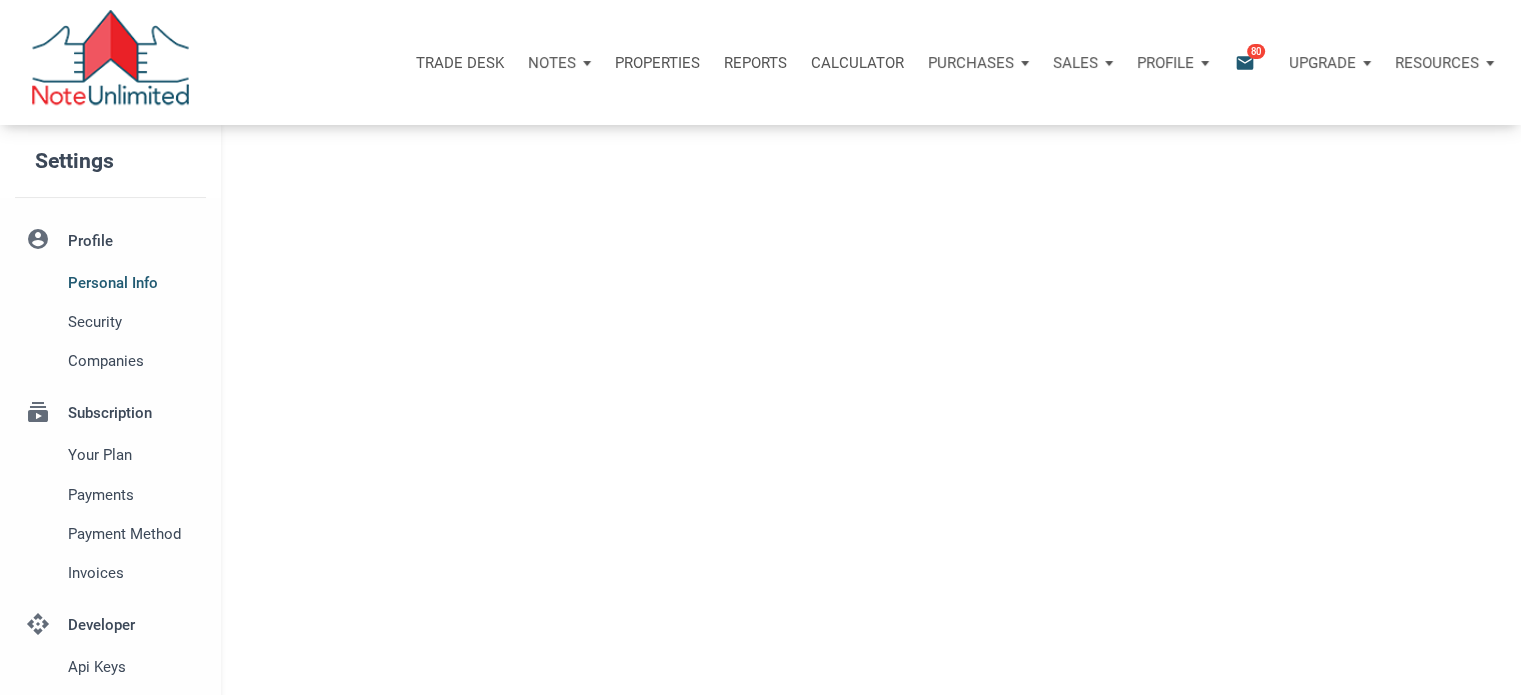 type on "SOUTHLAKE" 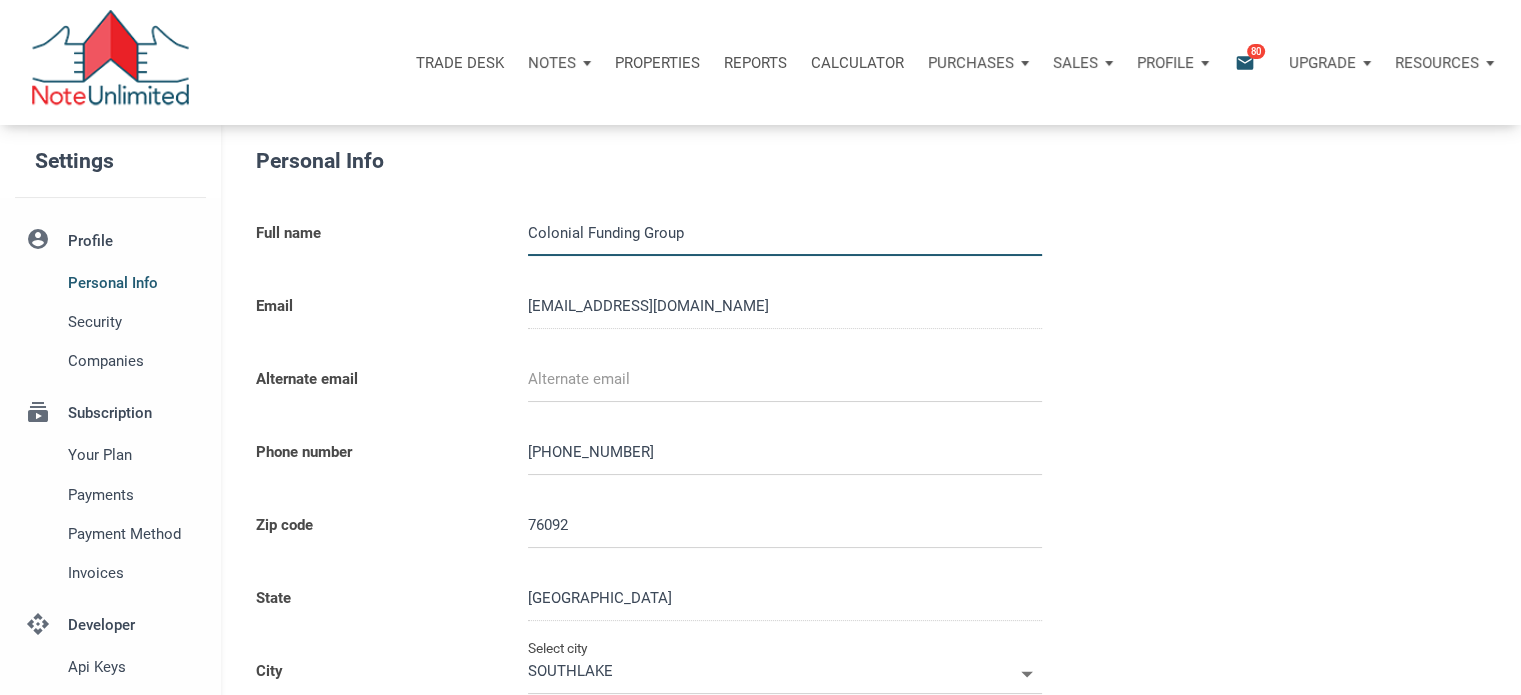 type on "0000000" 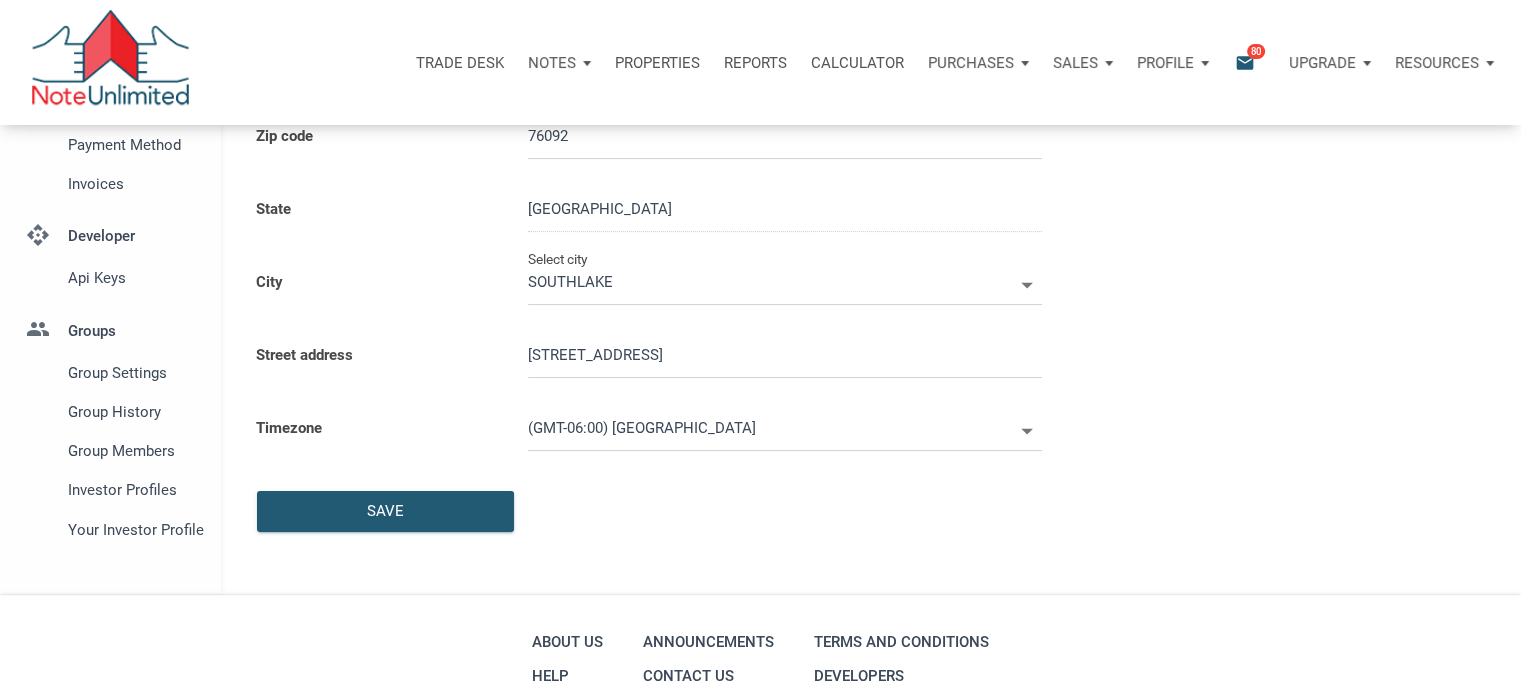 scroll, scrollTop: 392, scrollLeft: 0, axis: vertical 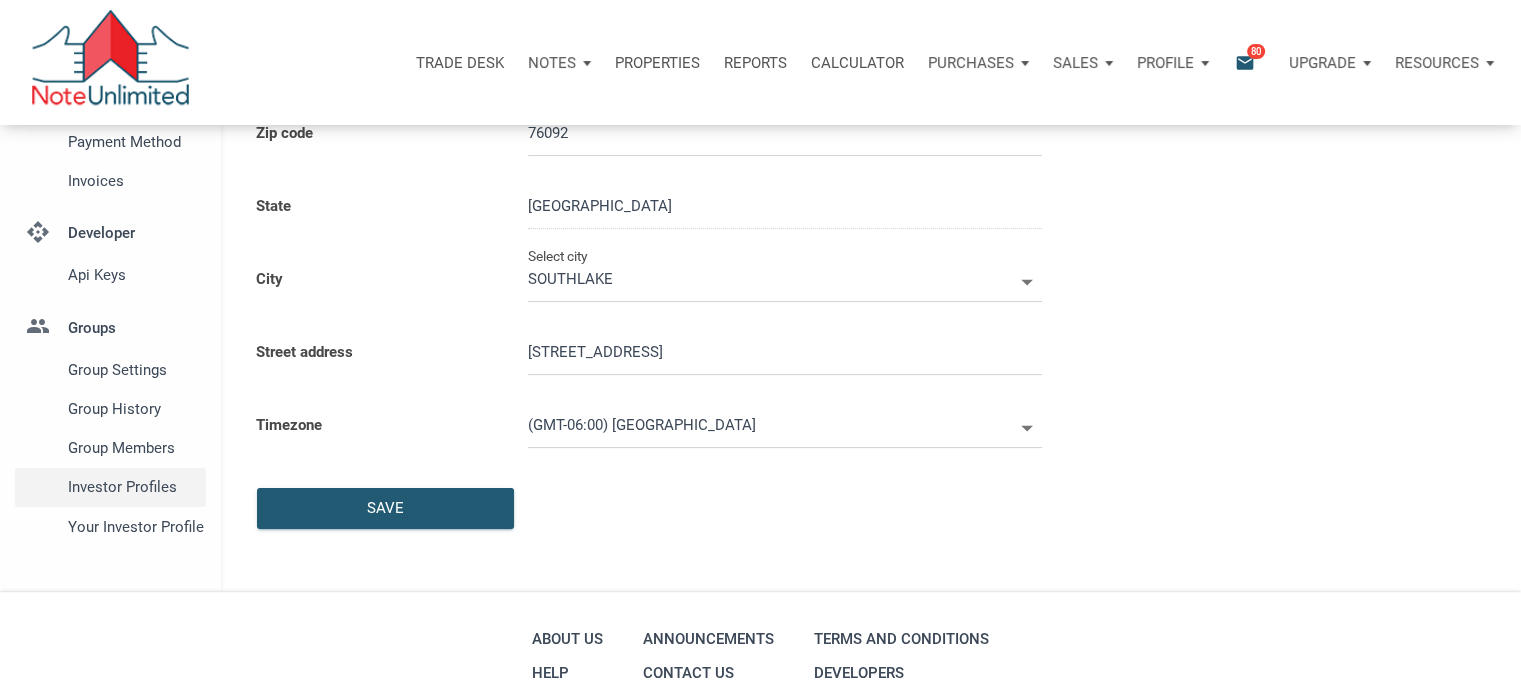 click on "Investor Profiles" at bounding box center (133, 487) 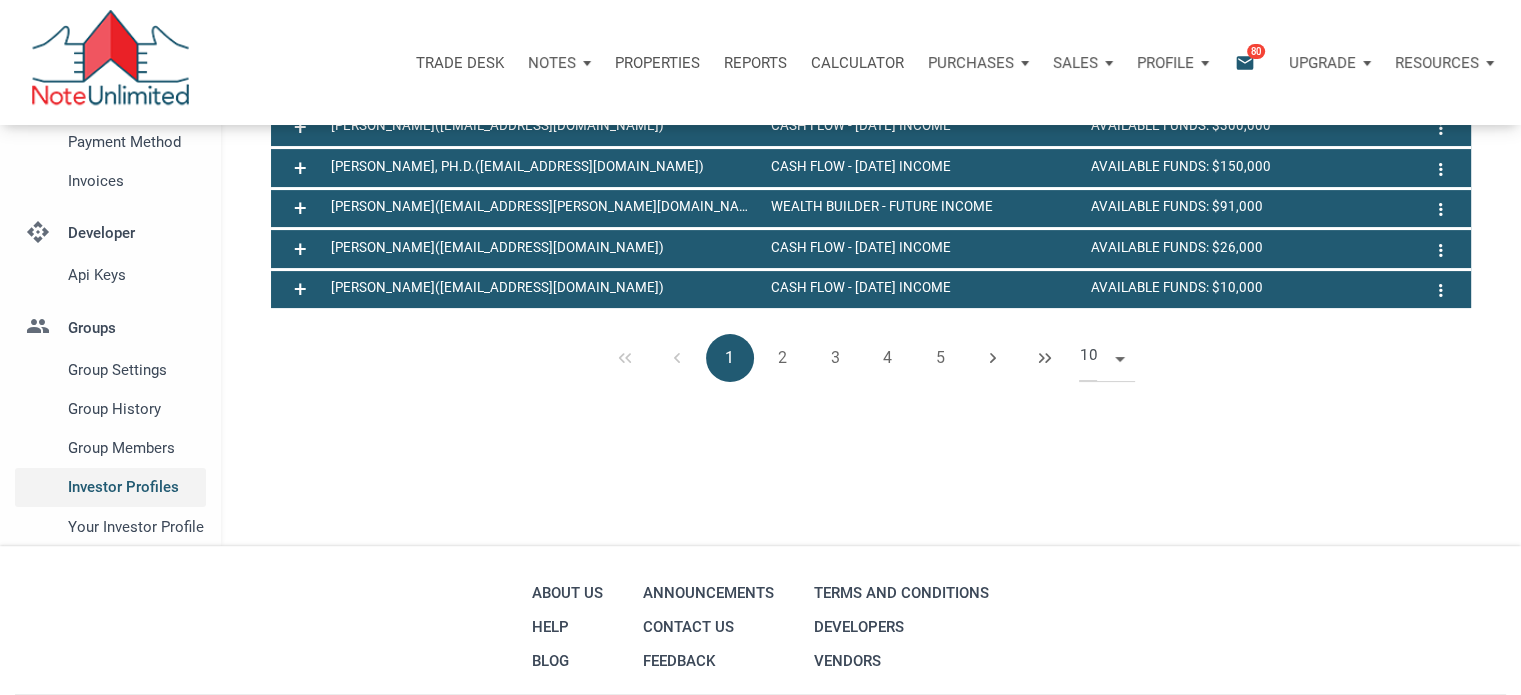 scroll, scrollTop: 0, scrollLeft: 0, axis: both 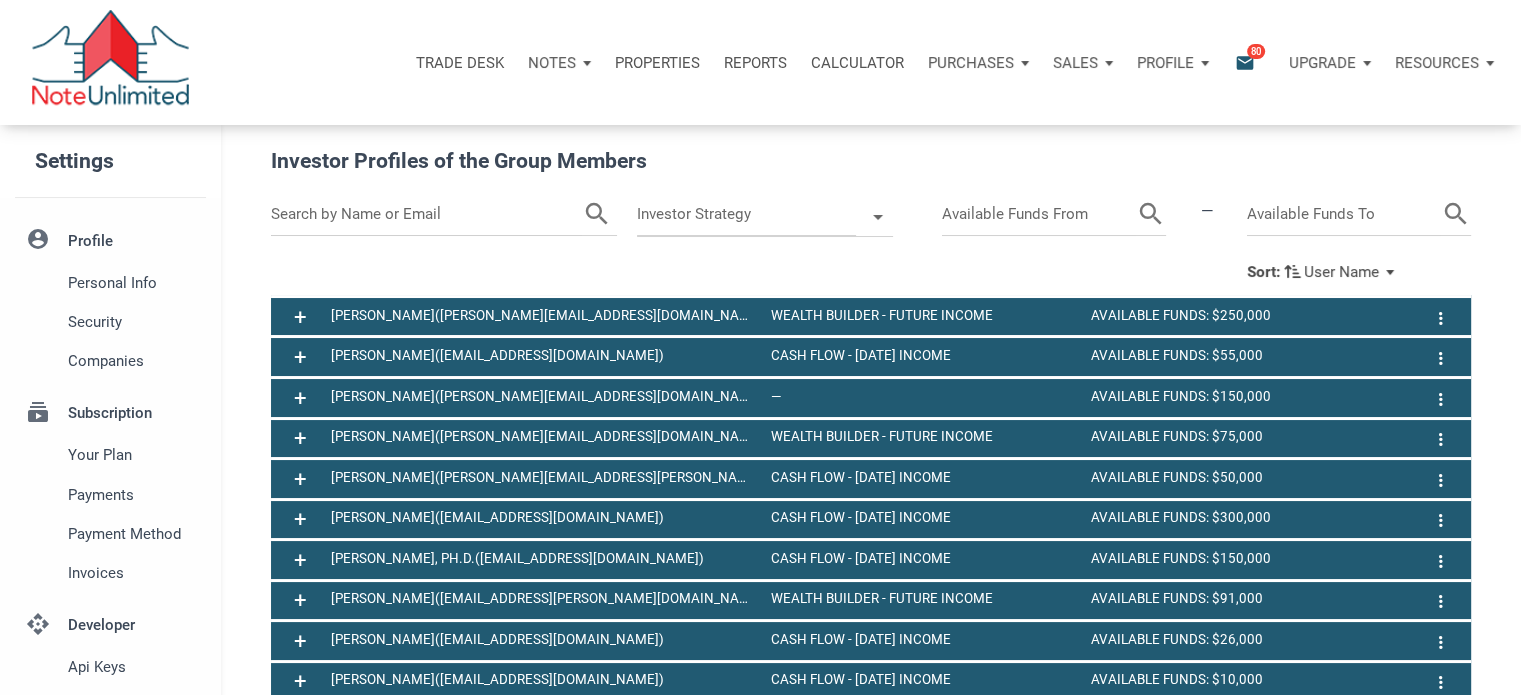 click at bounding box center (427, 214) 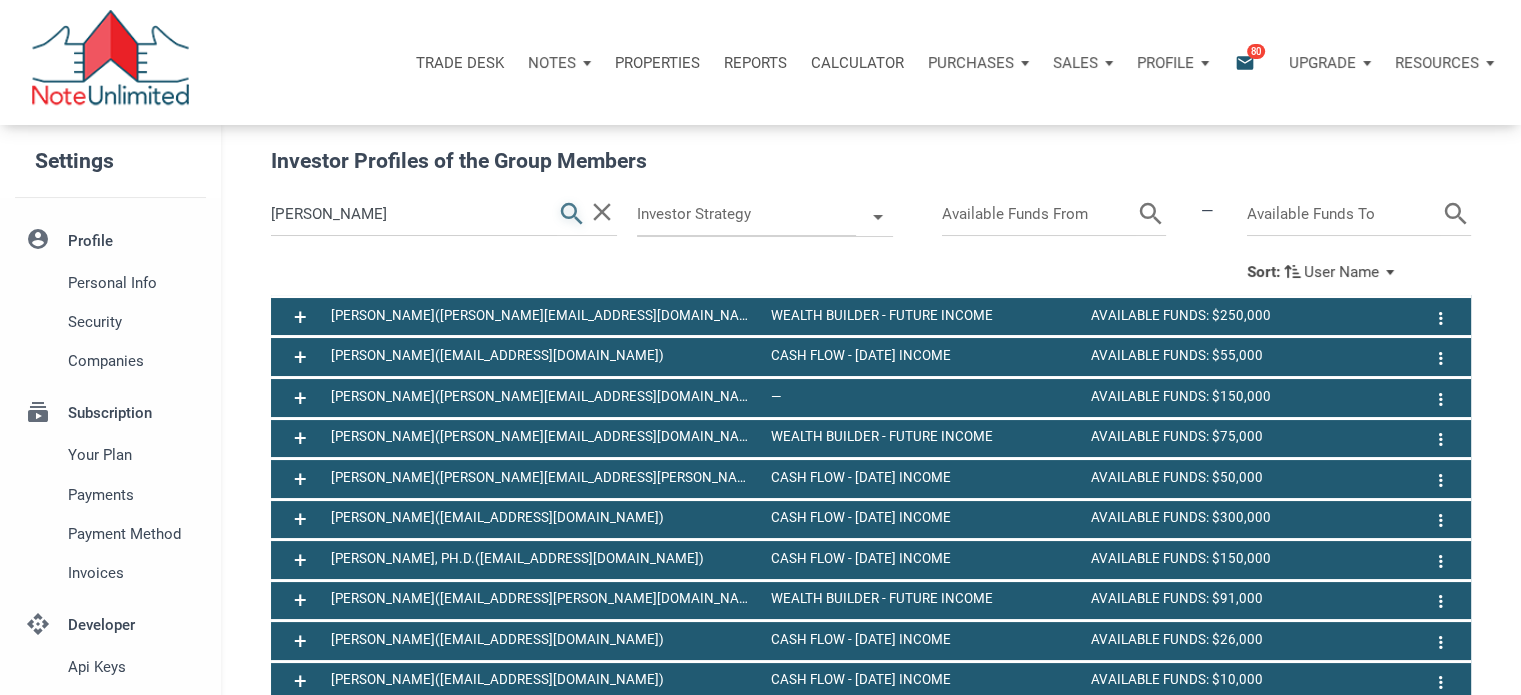 type on "[PERSON_NAME]" 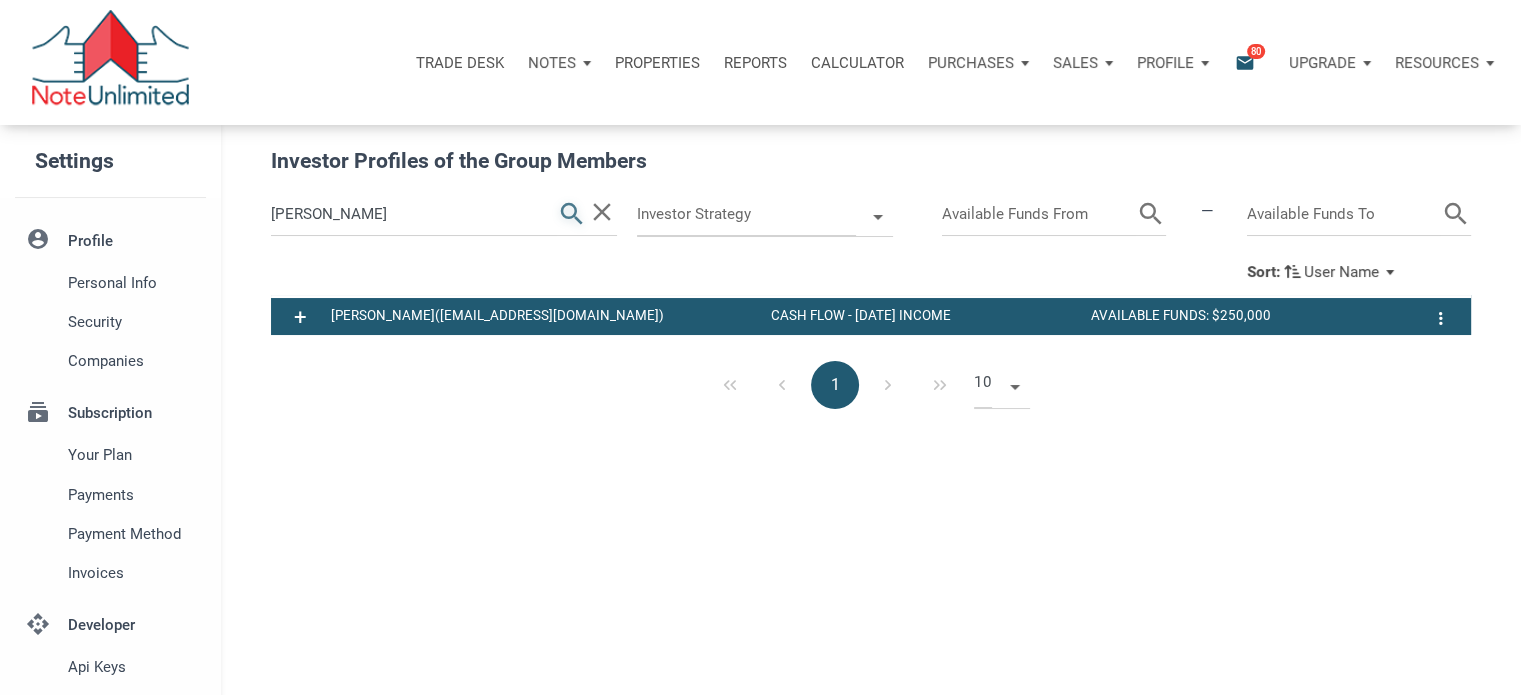click on "search" at bounding box center [572, 214] 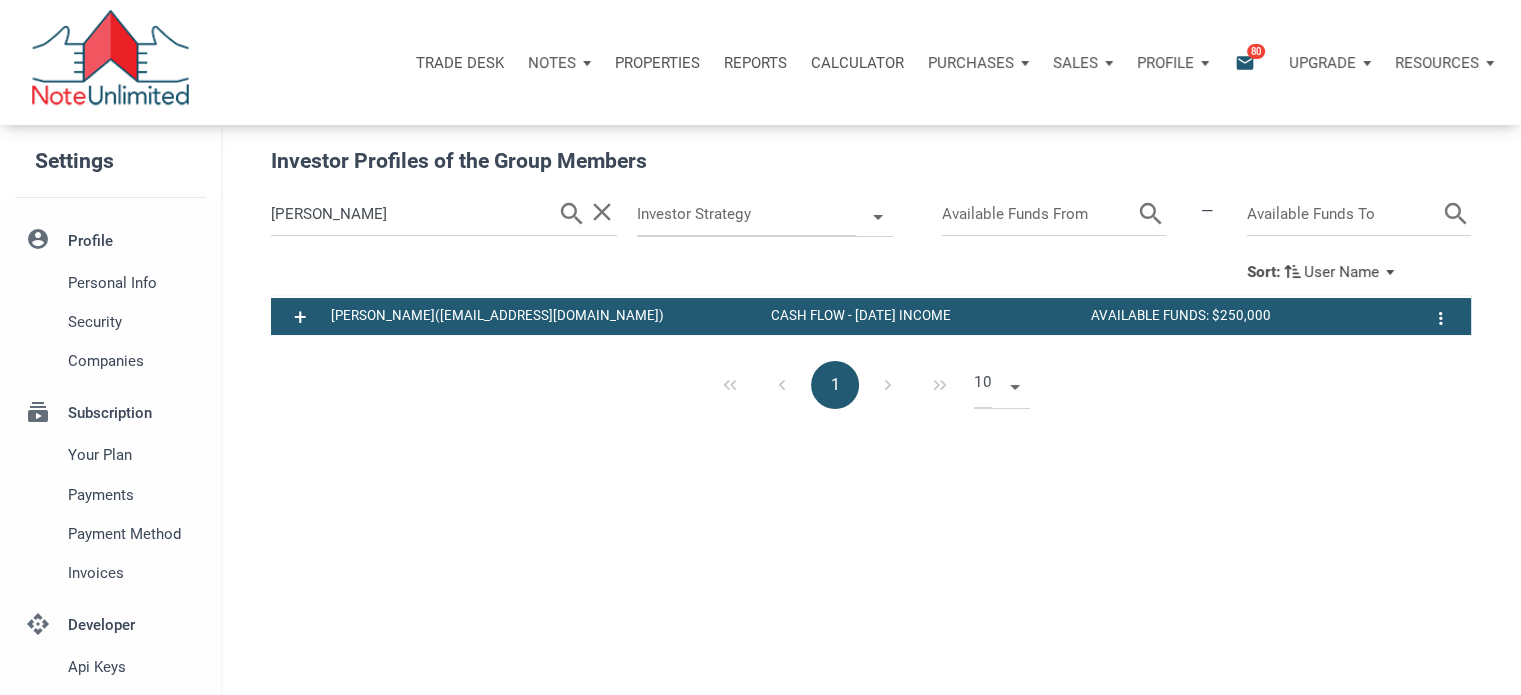 click on "Notes" at bounding box center (552, 63) 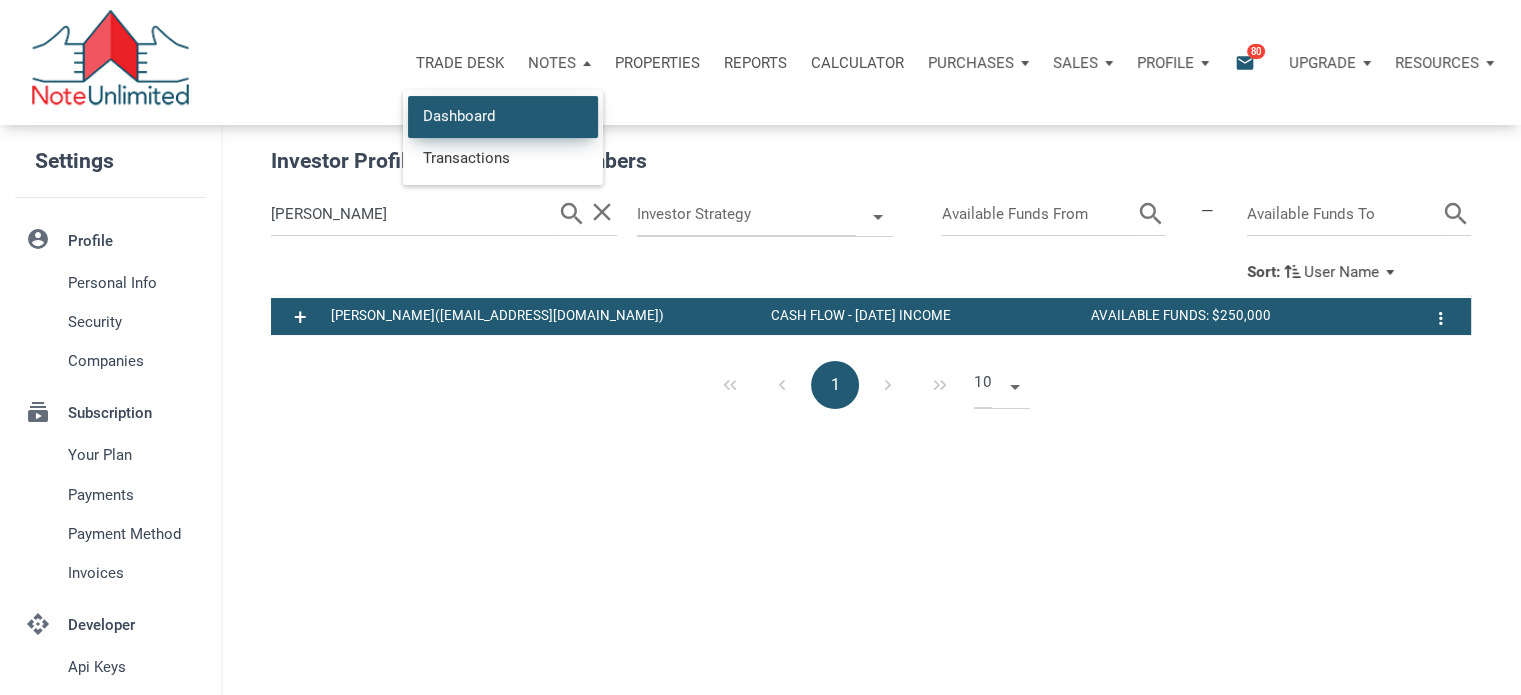 click on "Dashboard" at bounding box center [503, 116] 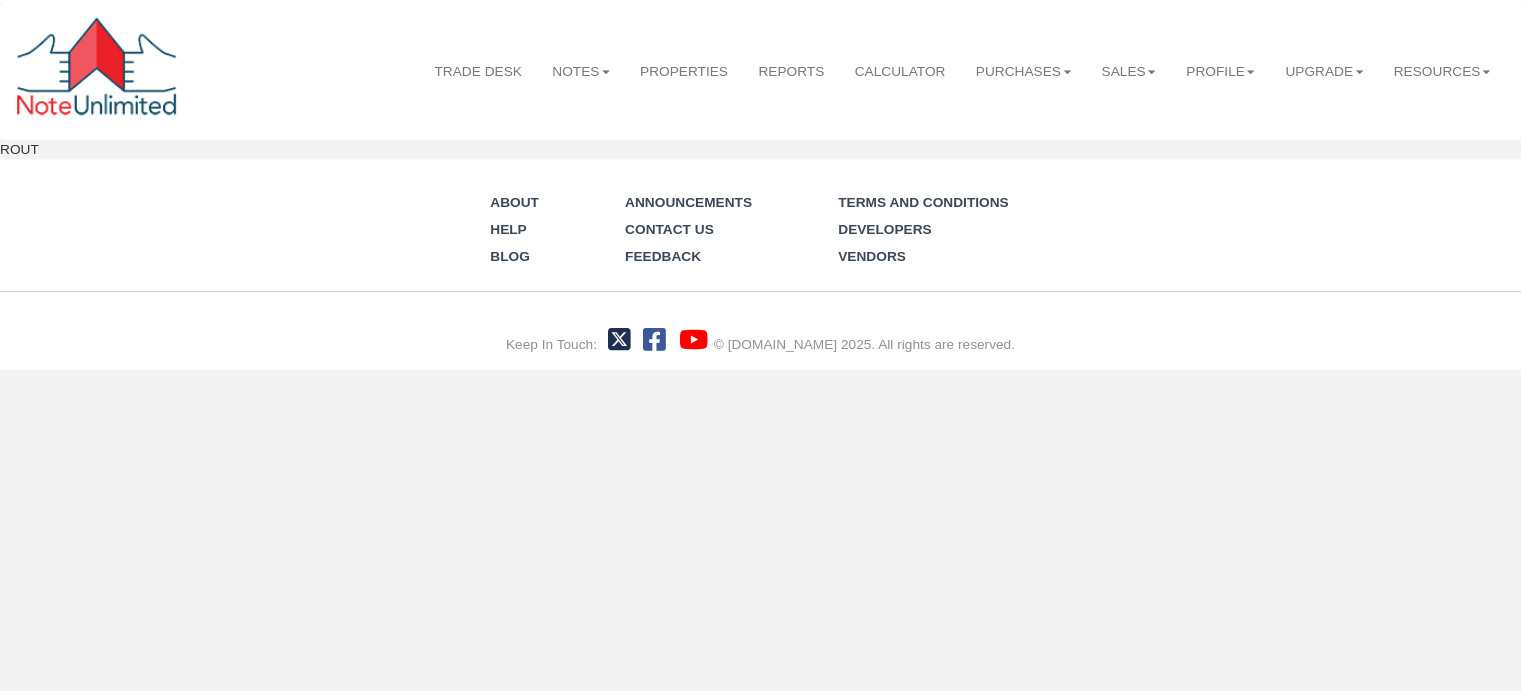 scroll, scrollTop: 0, scrollLeft: 0, axis: both 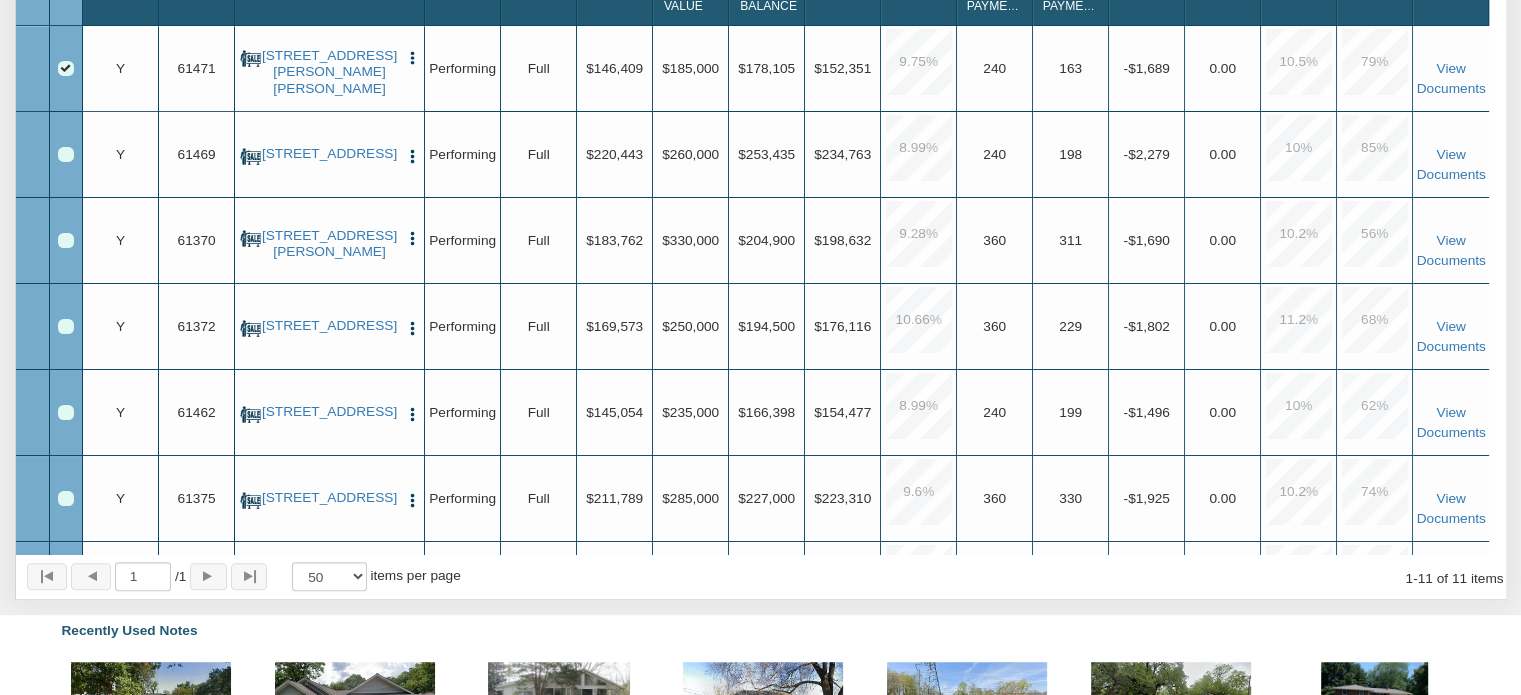 click at bounding box center (412, 414) 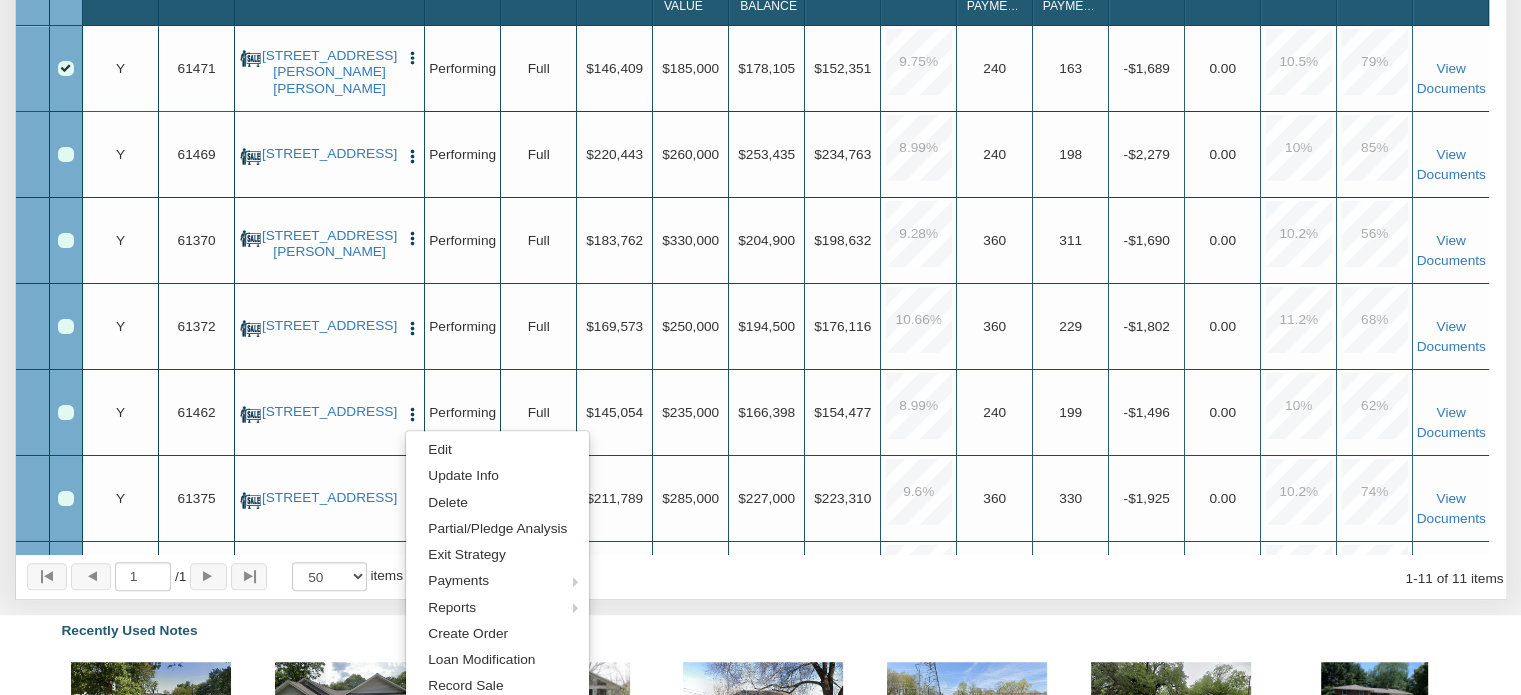 scroll, scrollTop: 116, scrollLeft: 0, axis: vertical 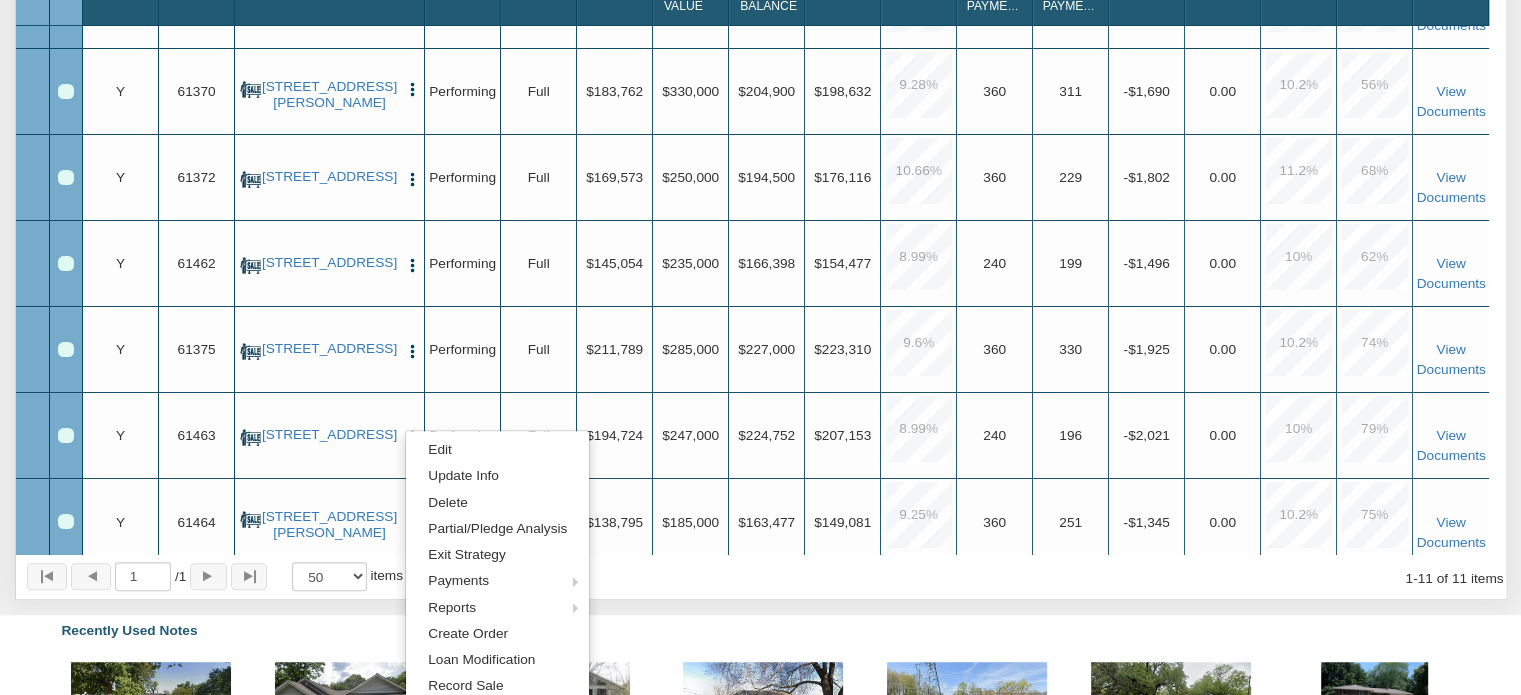 click on "My Notes
Shared with Me
Marketplace
Notes Dashboard
Upload Notes
Upload NODs
Verify Mapping
Upload Results" at bounding box center [760, -134] 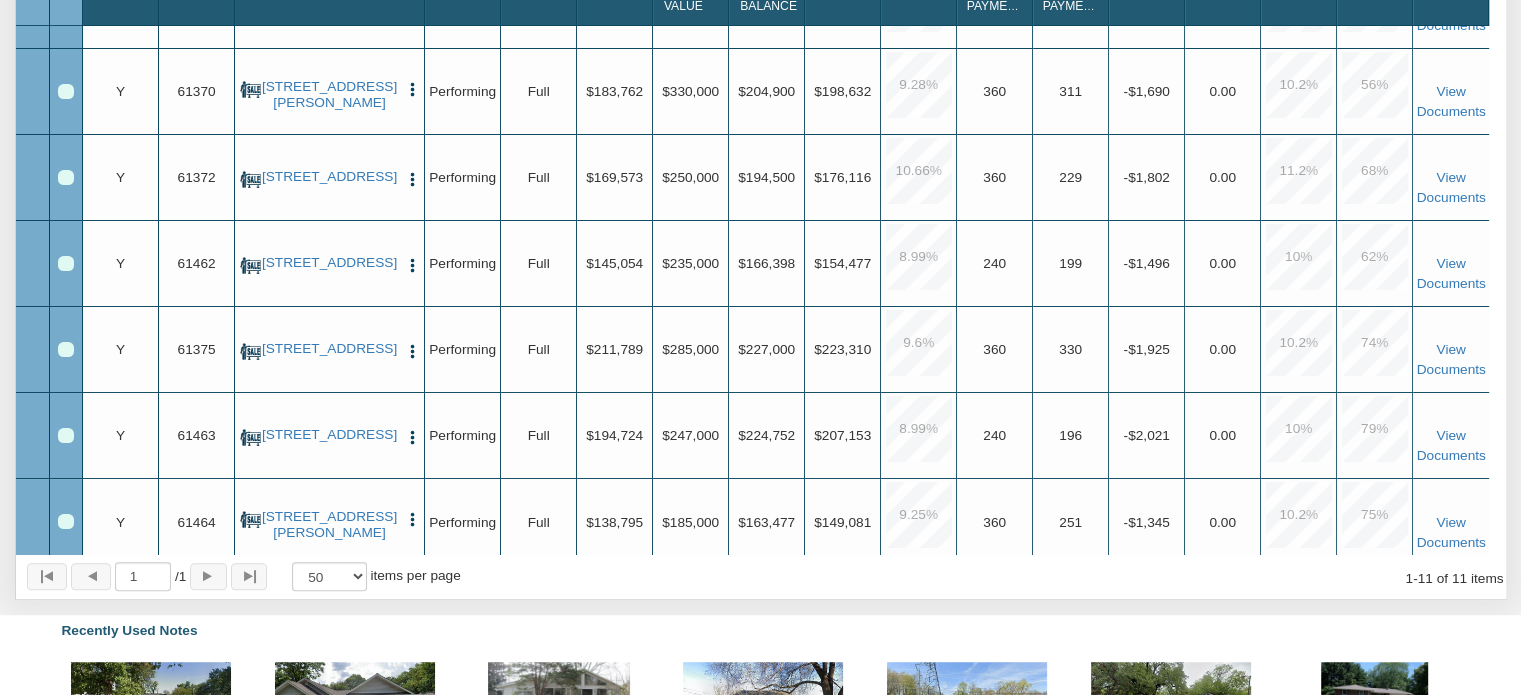 scroll, scrollTop: 151, scrollLeft: 0, axis: vertical 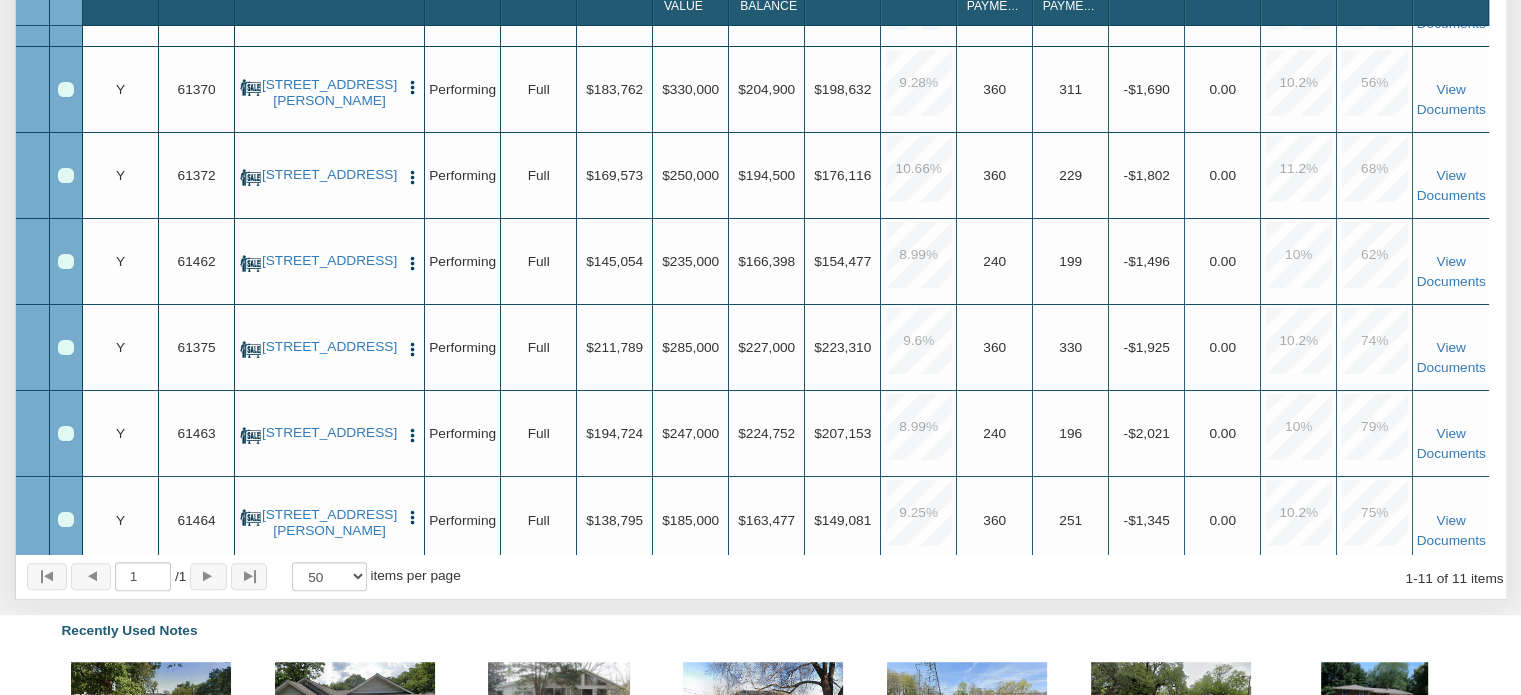 click at bounding box center [412, 263] 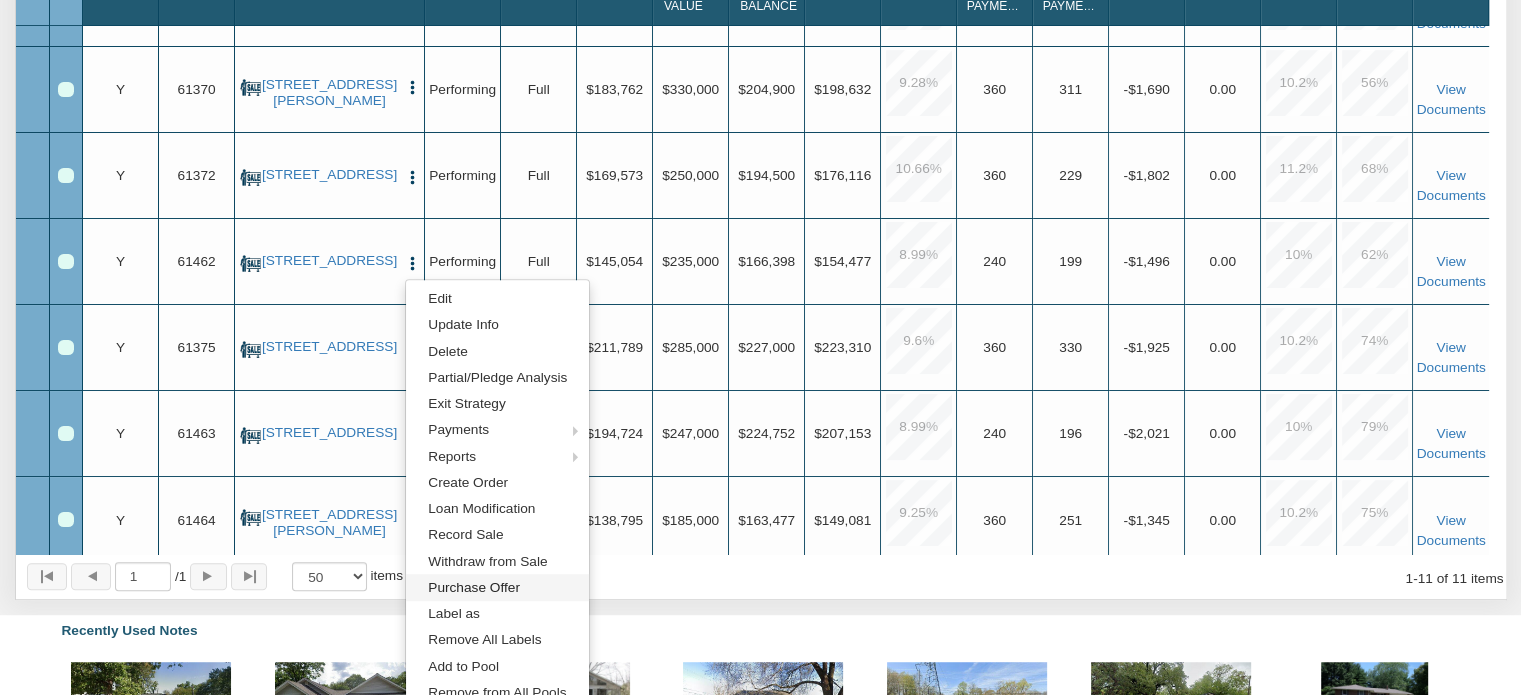 click on "Purchase Offer" at bounding box center [497, 587] 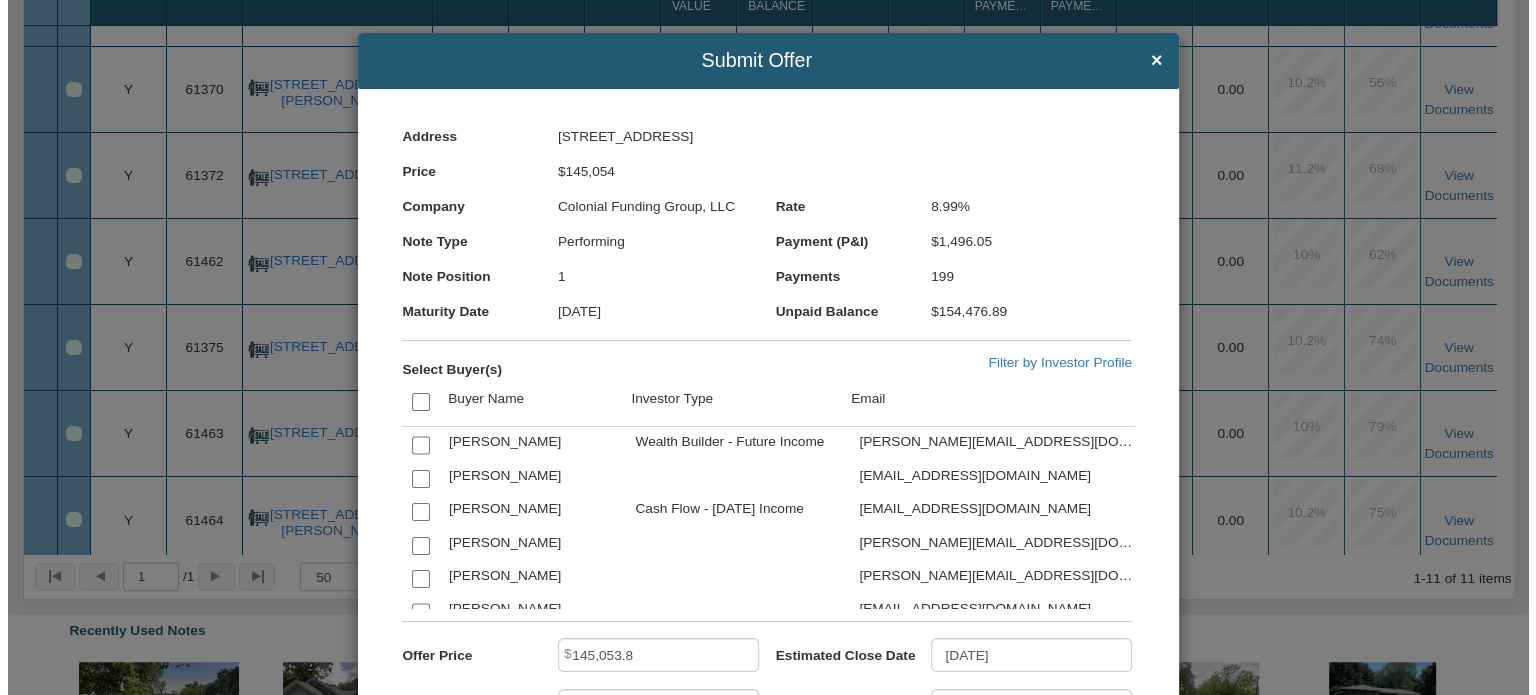 scroll, scrollTop: 1020, scrollLeft: 0, axis: vertical 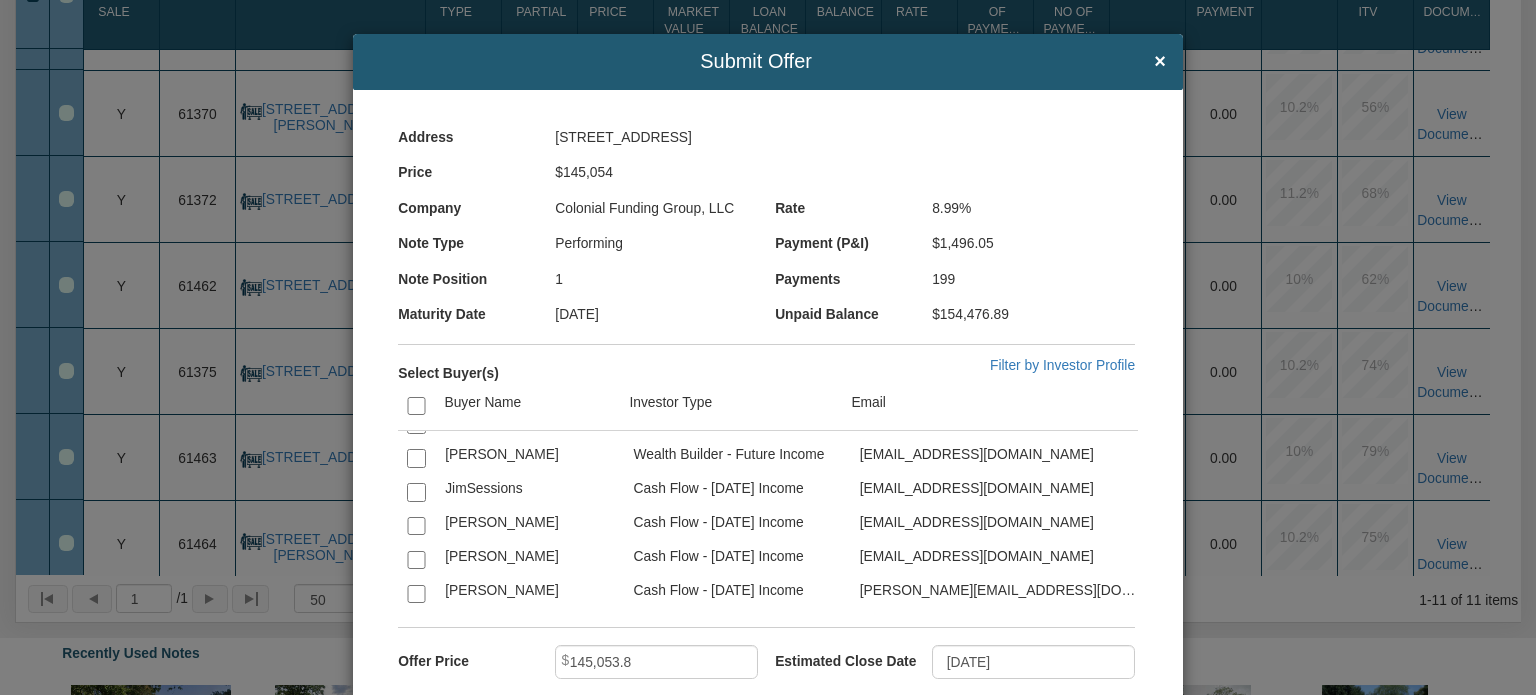 click at bounding box center [416, 323] 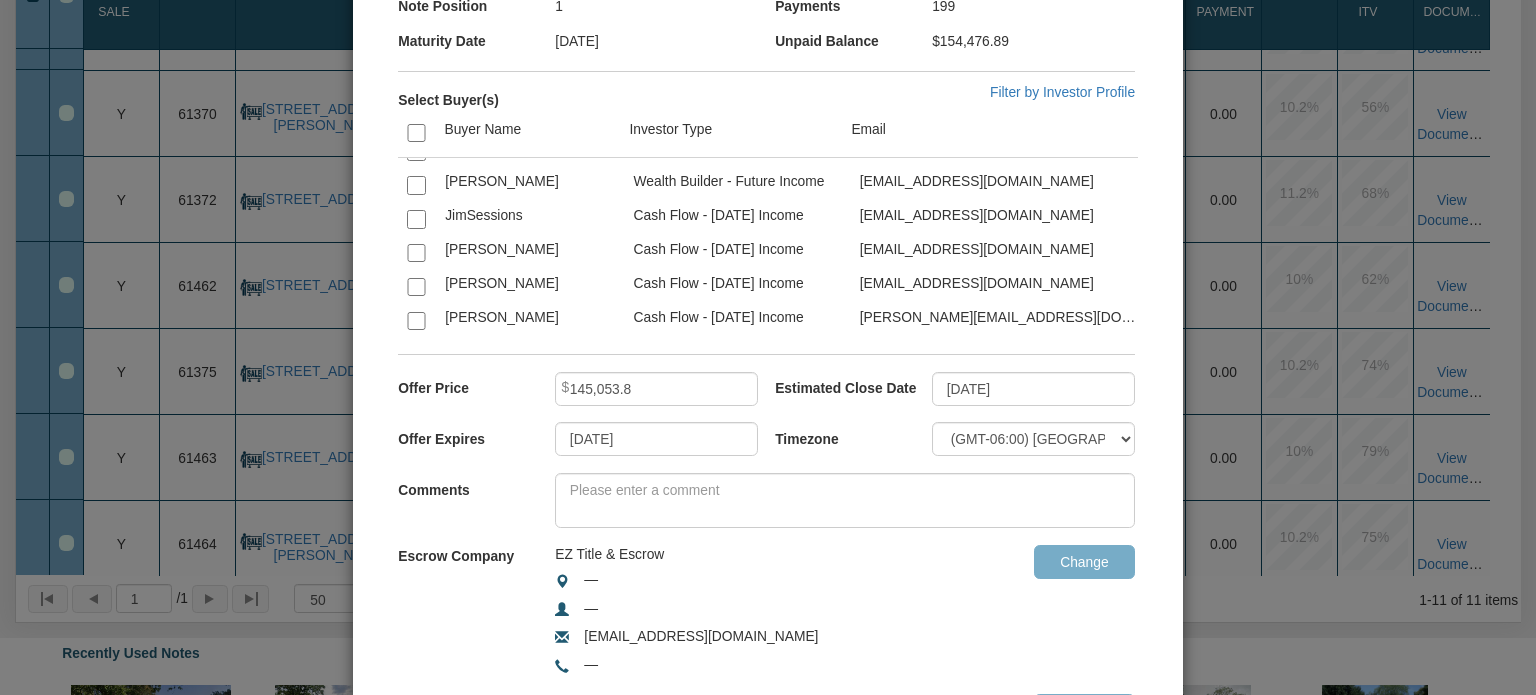 scroll, scrollTop: 283, scrollLeft: 0, axis: vertical 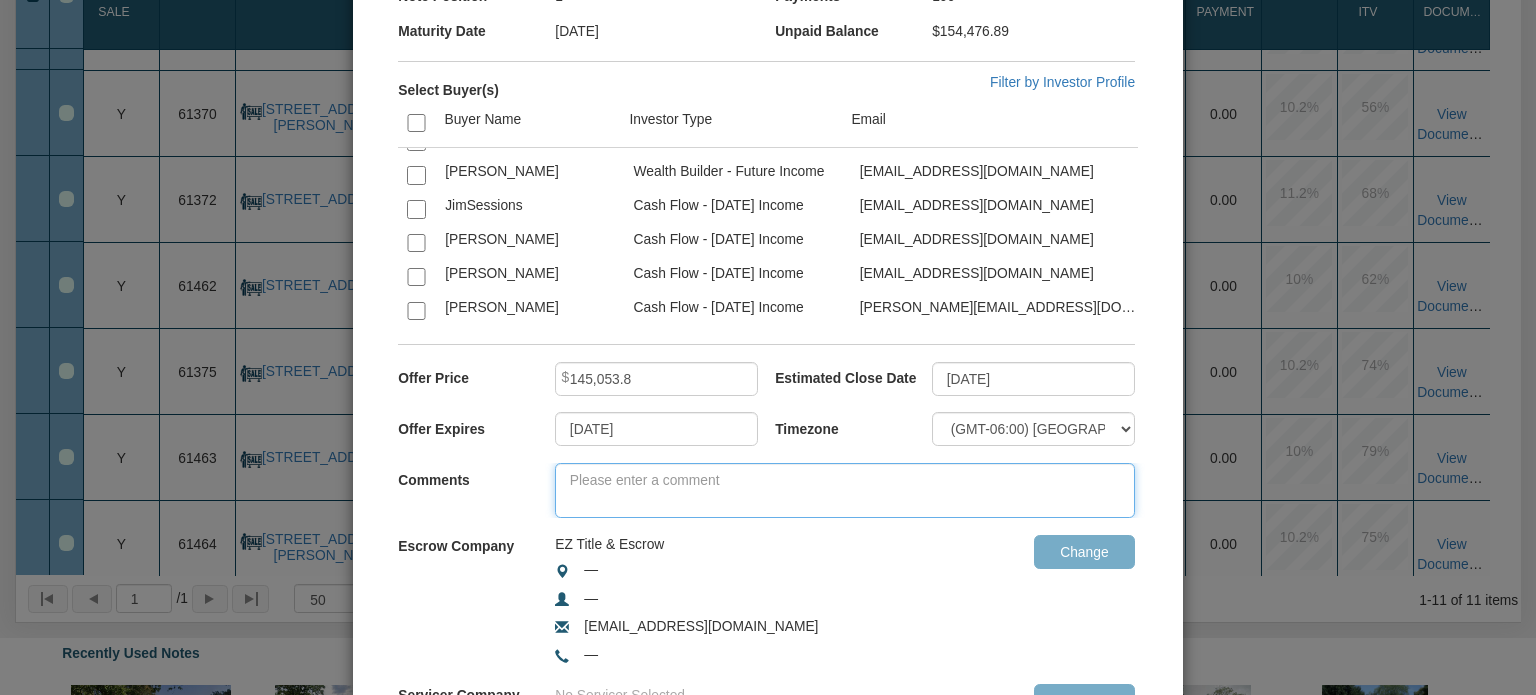 click at bounding box center [845, 490] 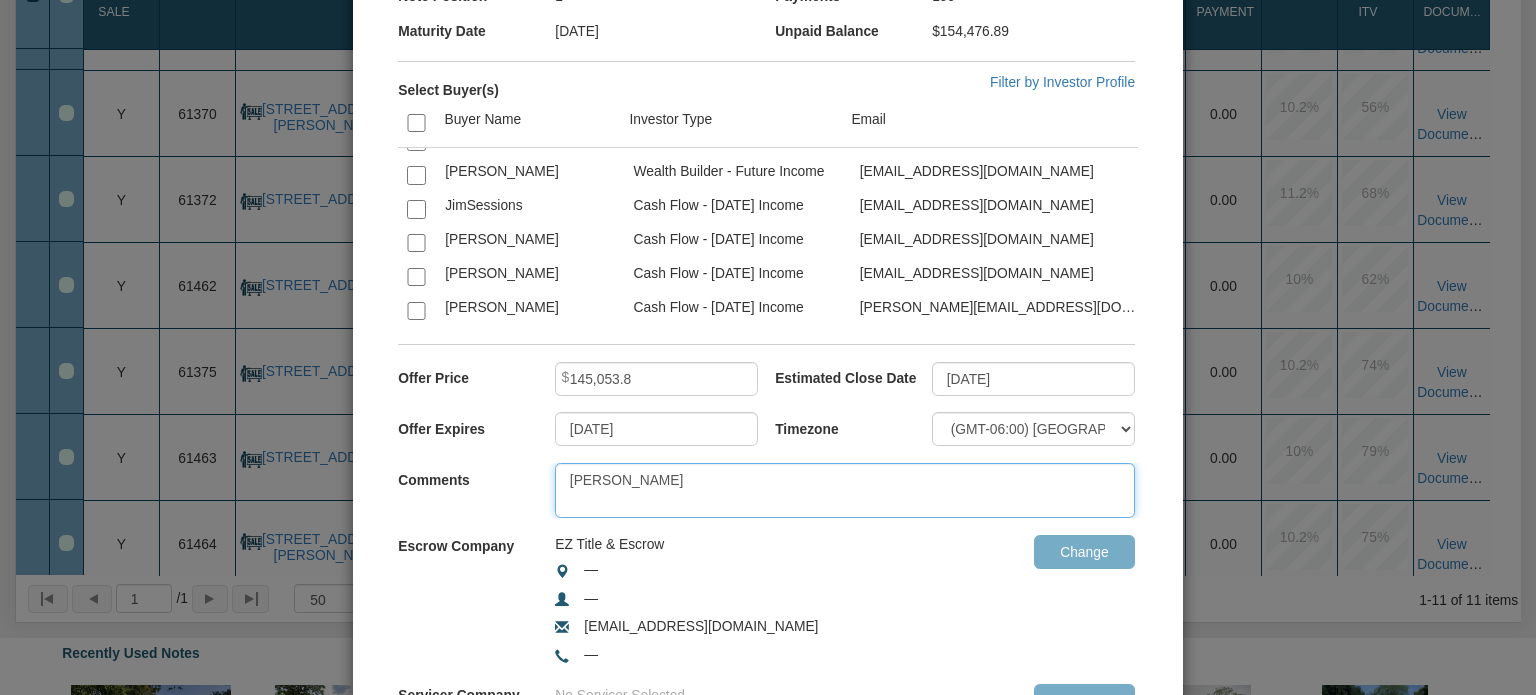 paste on ", please review these notes and select either ACCEPT or REJECT. These notes have been selected according to your investing goals. I trust you’ll find one that suits your needs. Thank you!" 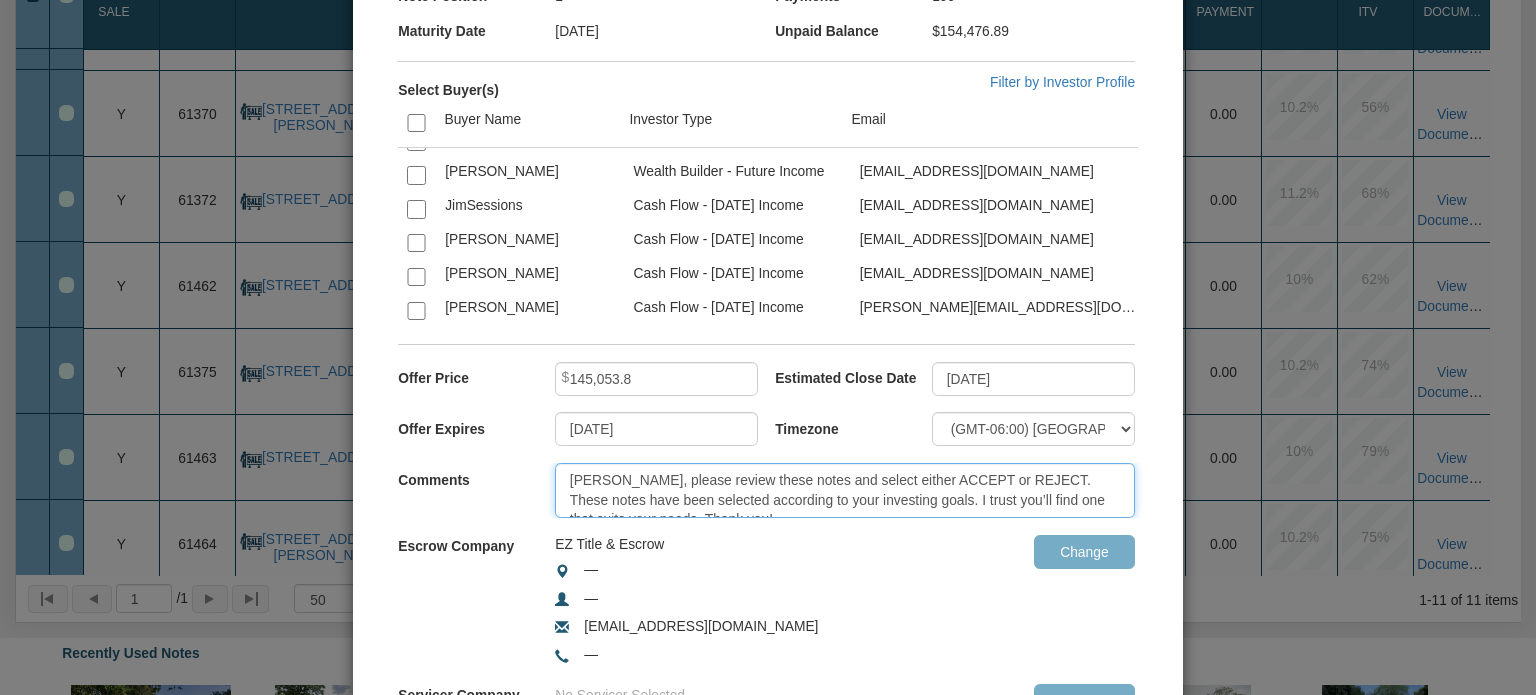 scroll, scrollTop: 11, scrollLeft: 0, axis: vertical 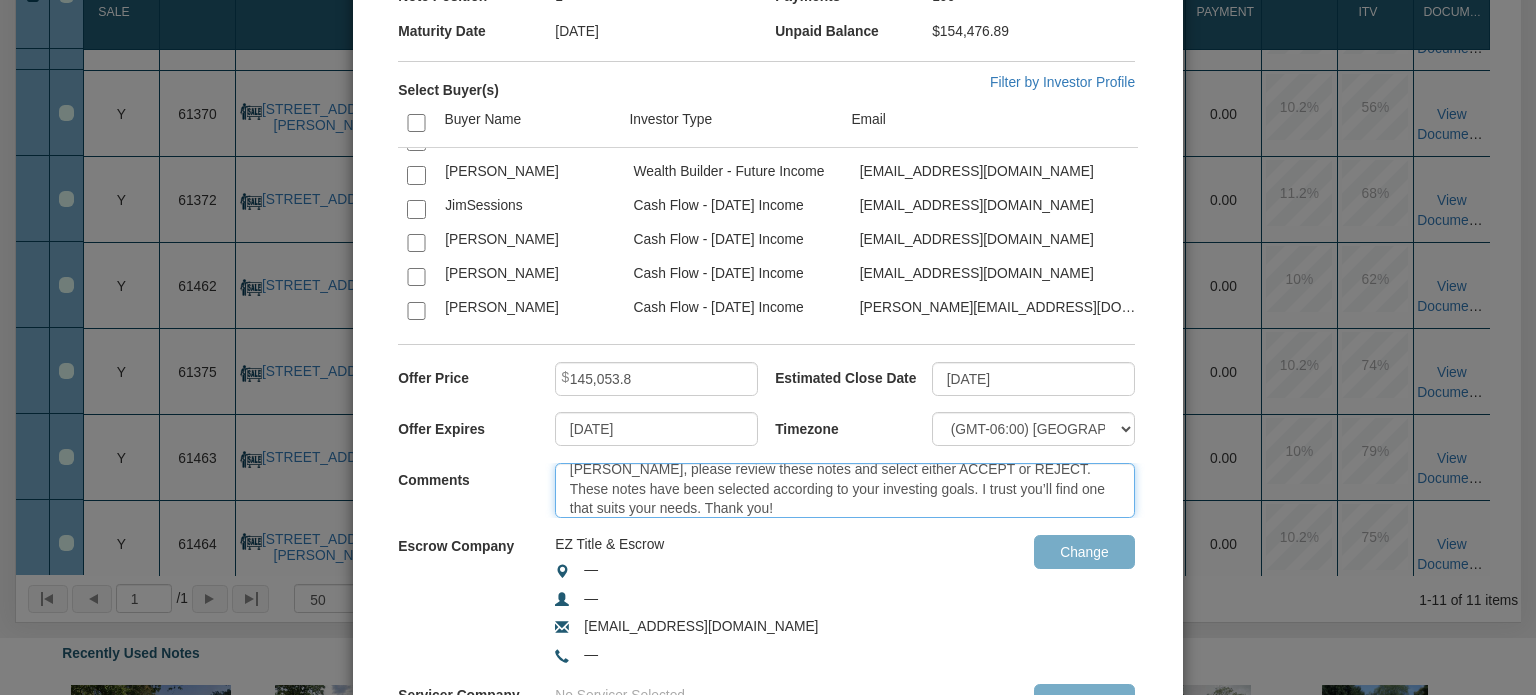 click on "Jeremy, please review these notes and select either ACCEPT or REJECT. These notes have been selected according to your investing goals. I trust you’ll find one that suits your needs. Thank you!" at bounding box center (845, 490) 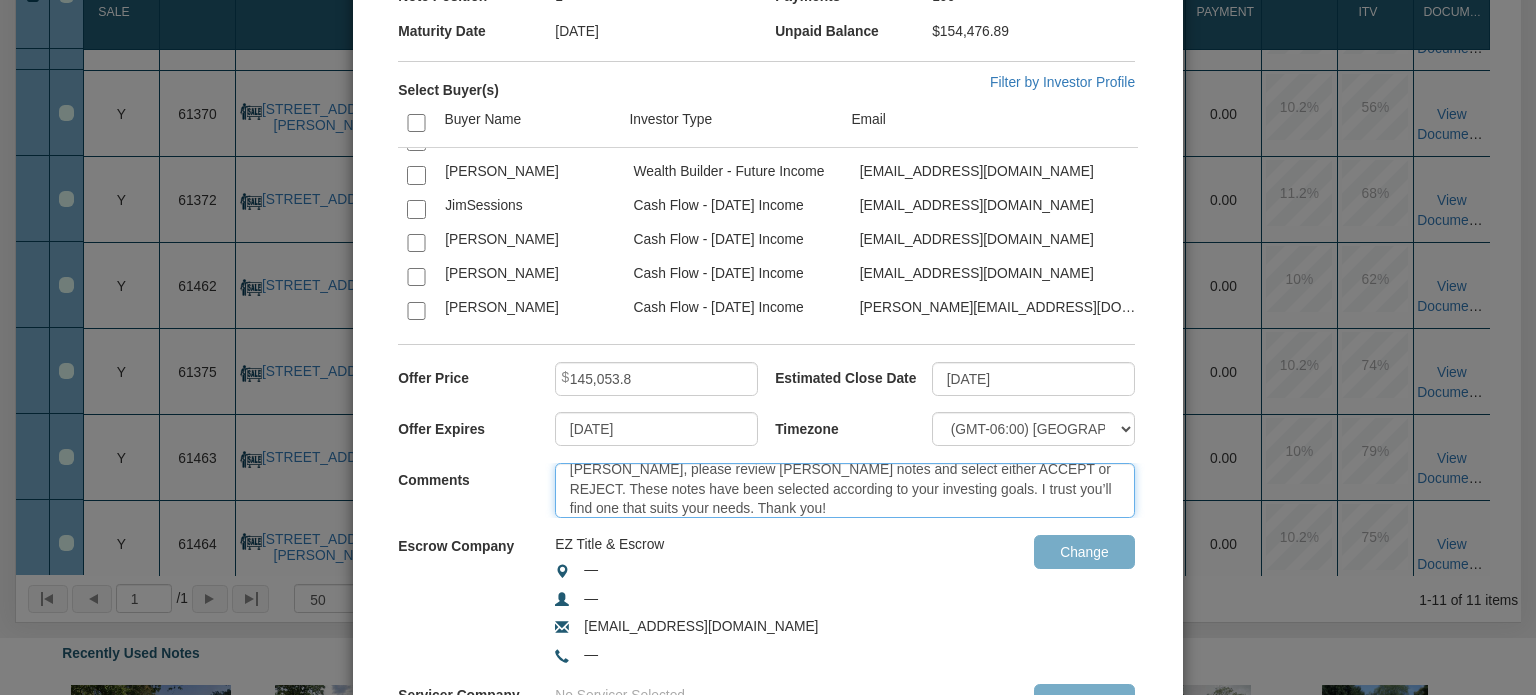scroll, scrollTop: 8, scrollLeft: 0, axis: vertical 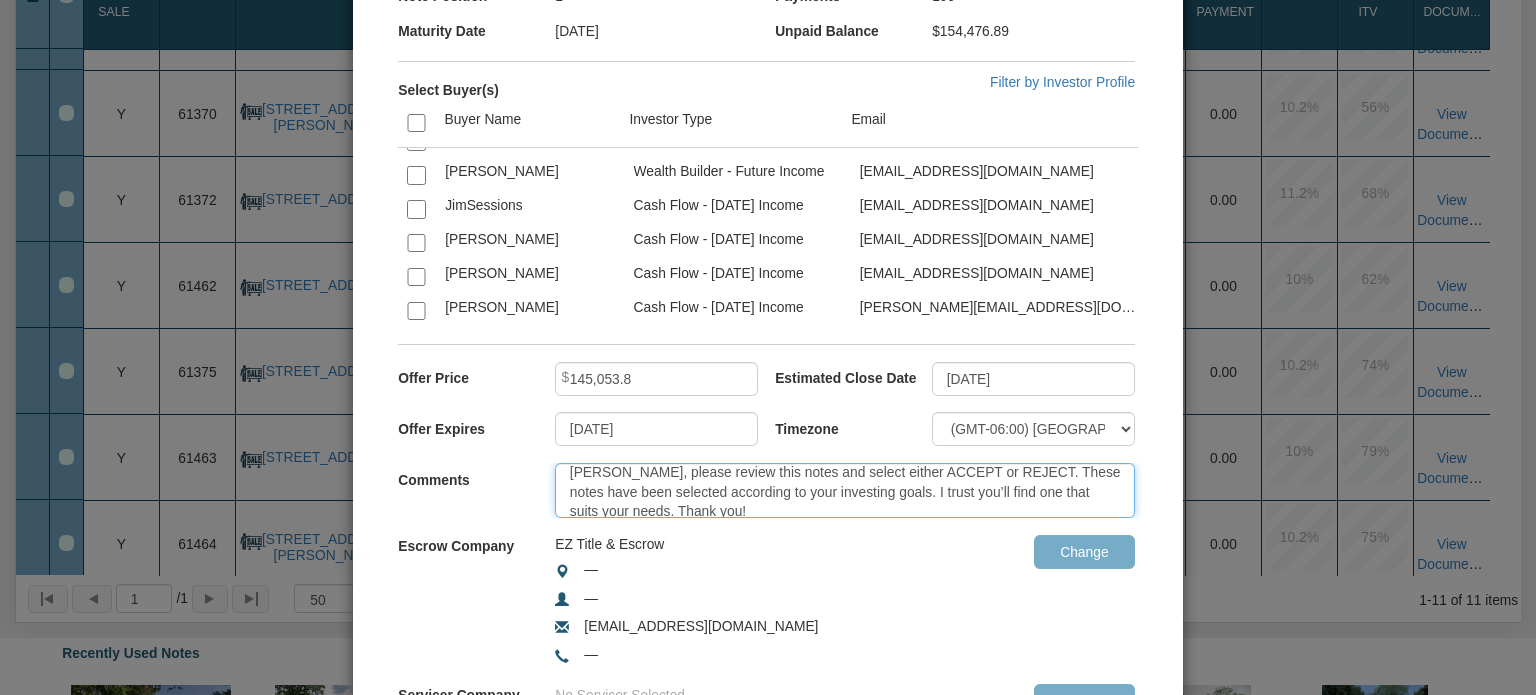 click on "Jeremy, please review this notes and select either ACCEPT or REJECT. These notes have been selected according to your investing goals. I trust you’ll find one that suits your needs. Thank you!" at bounding box center (845, 490) 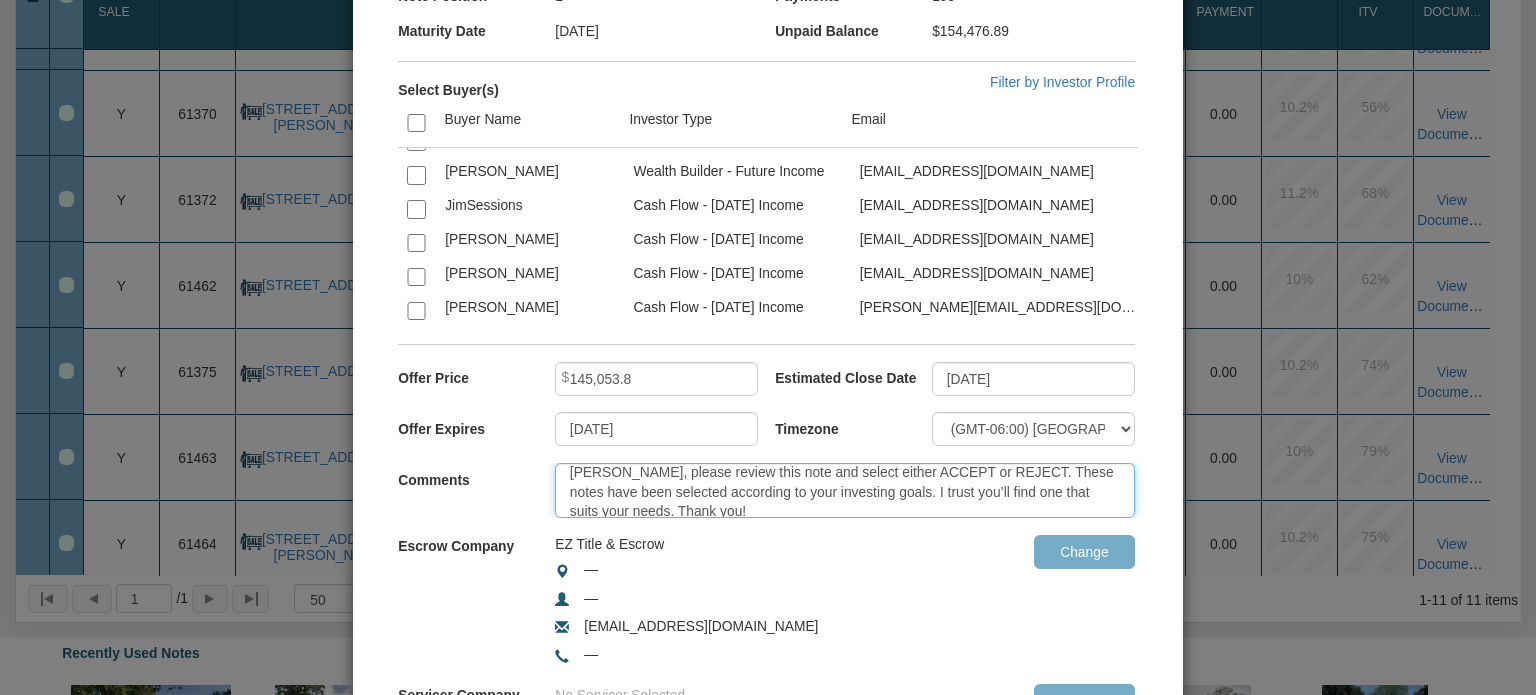 click on "Jeremy, please review this note and select either ACCEPT or REJECT. These notes have been selected according to your investing goals. I trust you’ll find one that suits your needs. Thank you!" at bounding box center [845, 490] 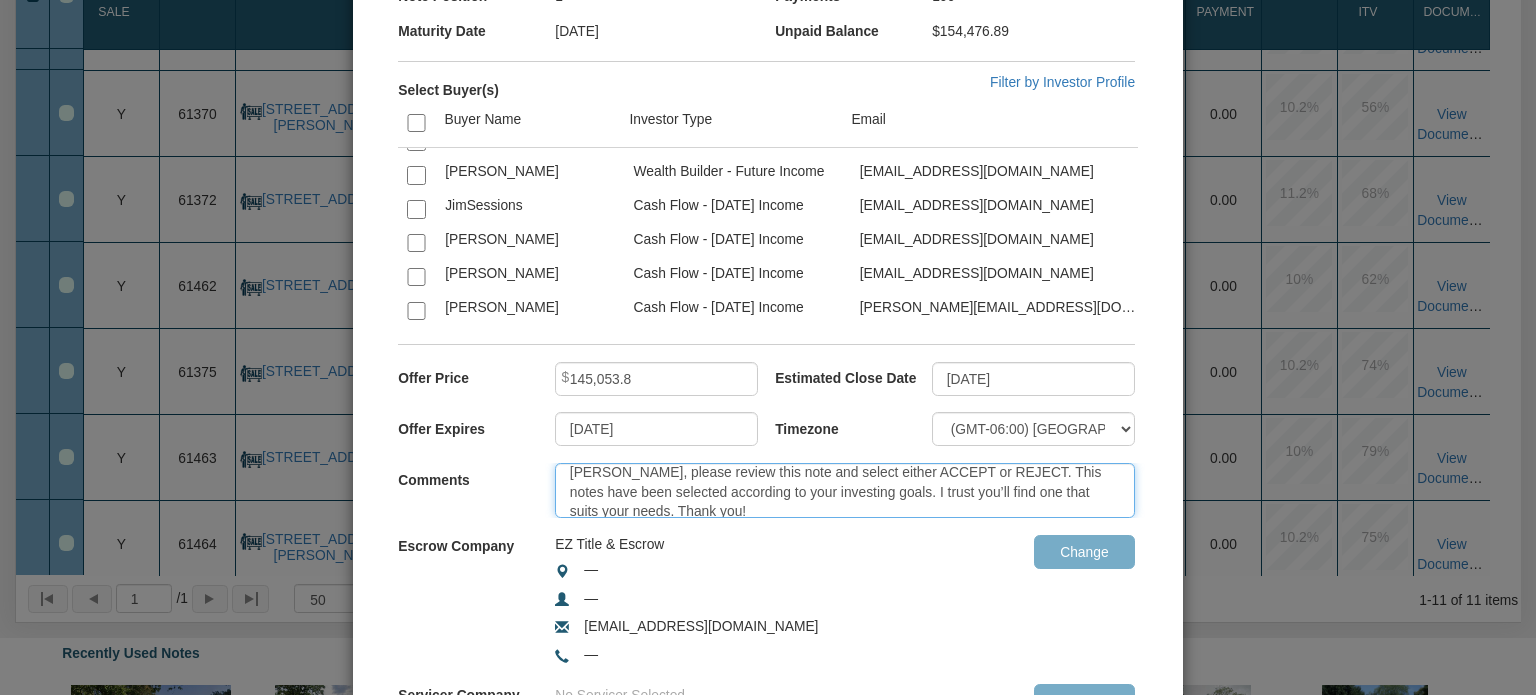 click on "Jeremy, please review this note and select either ACCEPT or REJECT. This notes have been selected according to your investing goals. I trust you’ll find one that suits your needs. Thank you!" at bounding box center (845, 490) 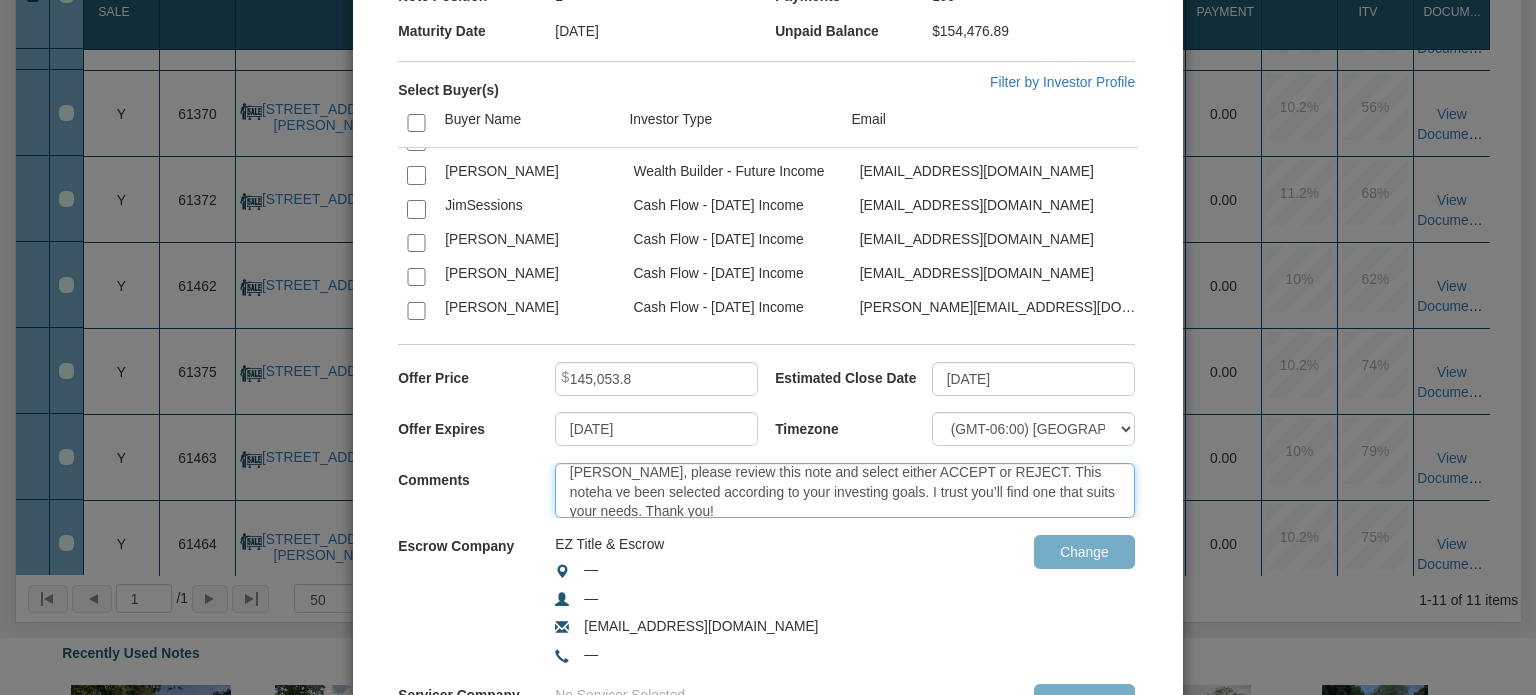 click on "Jeremy, please review this note and select either ACCEPT or REJECT. This noteha ve been selected according to your investing goals. I trust you’ll find one that suits your needs. Thank you!" at bounding box center [845, 490] 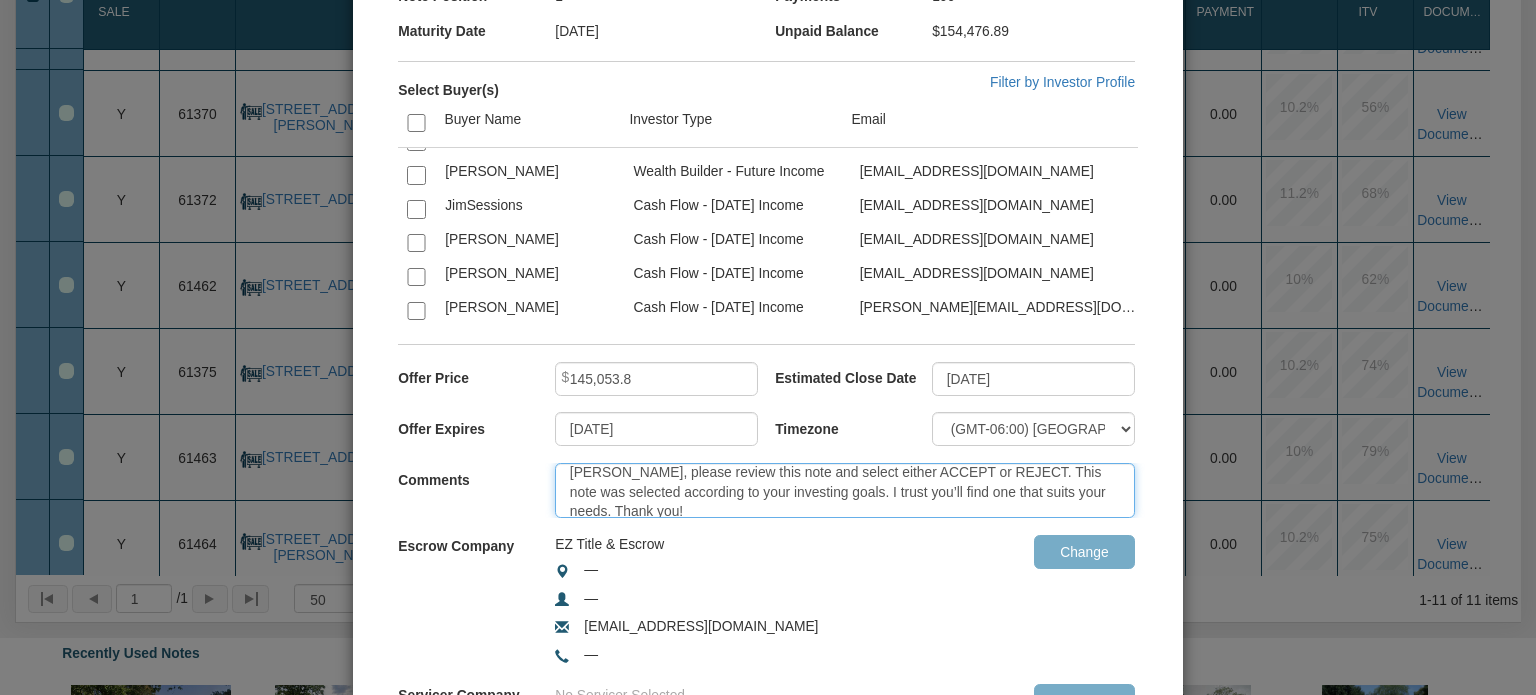 click on "Jeremy, please review this note and select either ACCEPT or REJECT. This note was selected according to your investing goals. I trust you’ll find one that suits your needs. Thank you!" at bounding box center (845, 490) 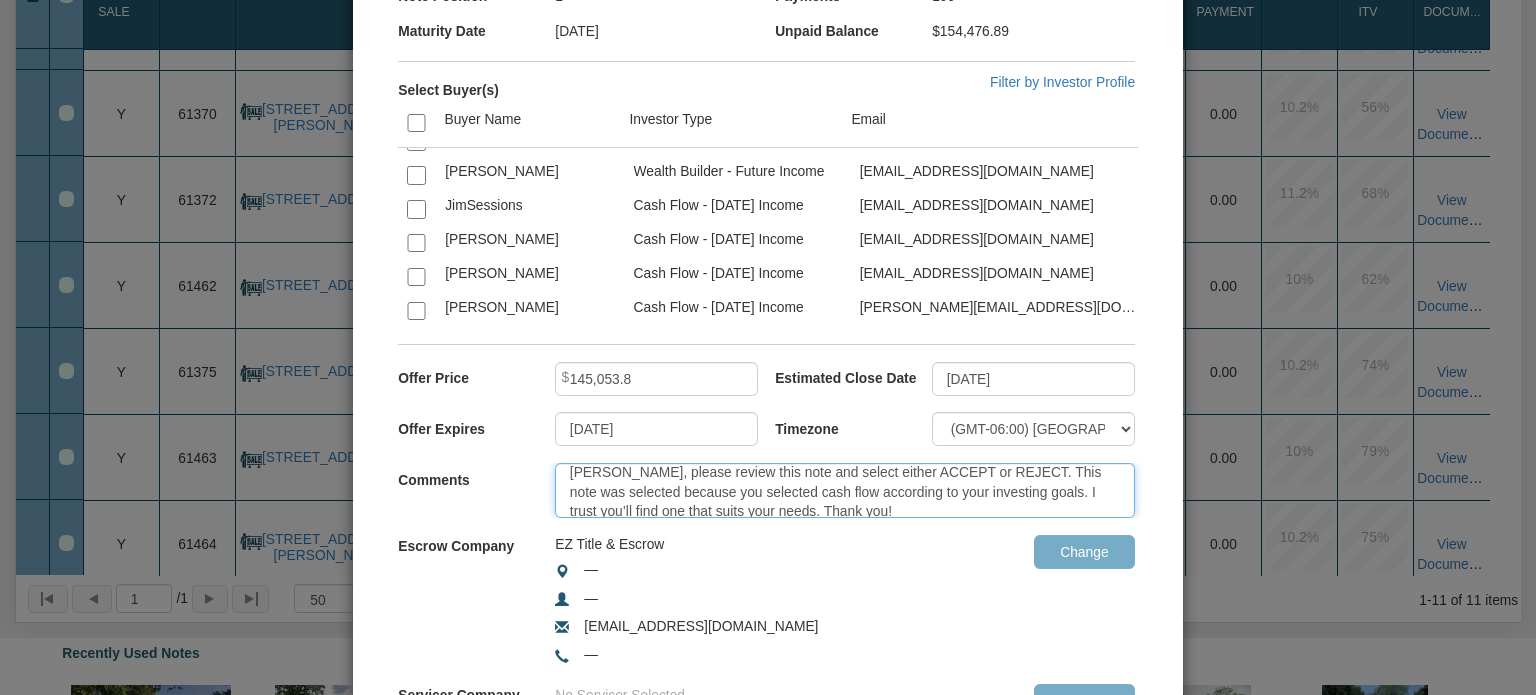 click on "Jeremy, please review this note and select either ACCEPT or REJECT. This note was selected because you selected cash flow according to your investing goals. I trust you’ll find one that suits your needs. Thank you!" at bounding box center (845, 490) 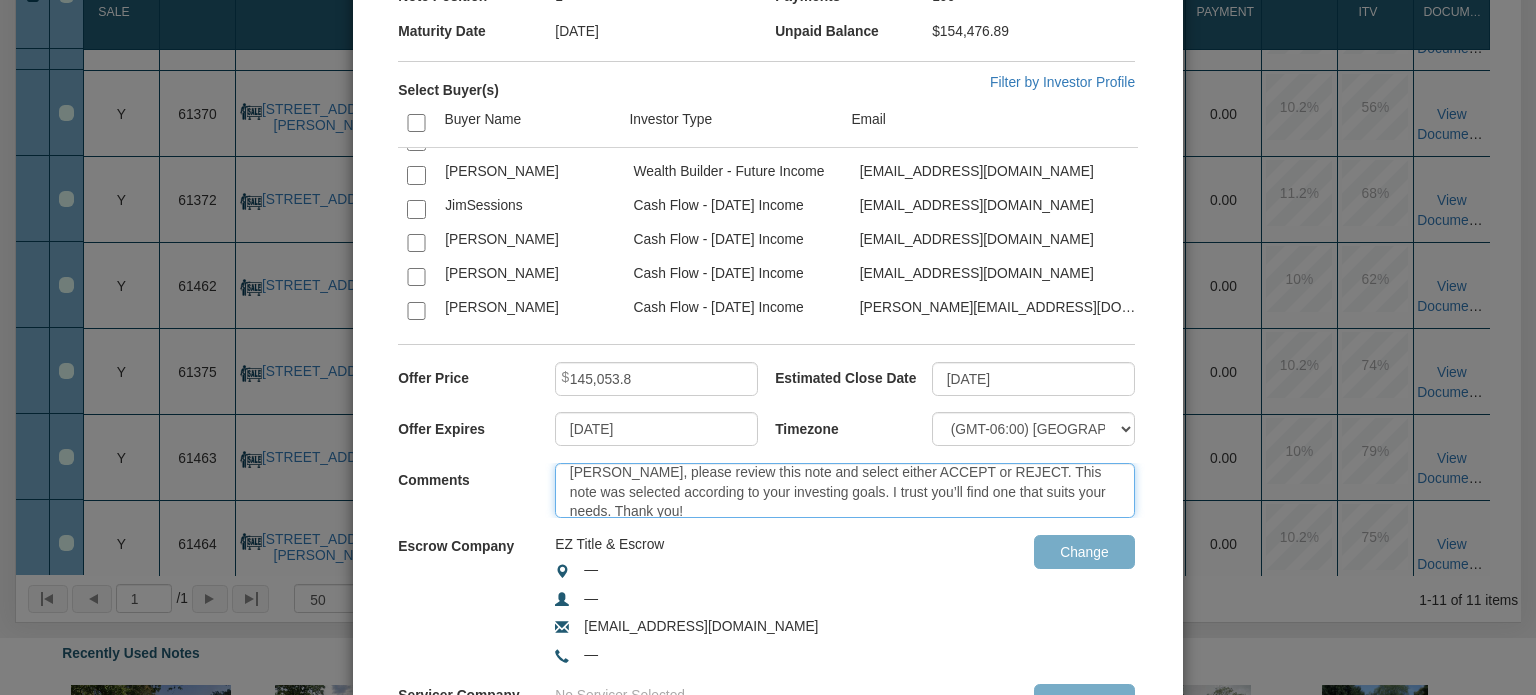 click on "Jeremy, please review this note and select either ACCEPT or REJECT. This note was selected according to your investing goals. I trust you’ll find one that suits your needs. Thank you!" at bounding box center [845, 490] 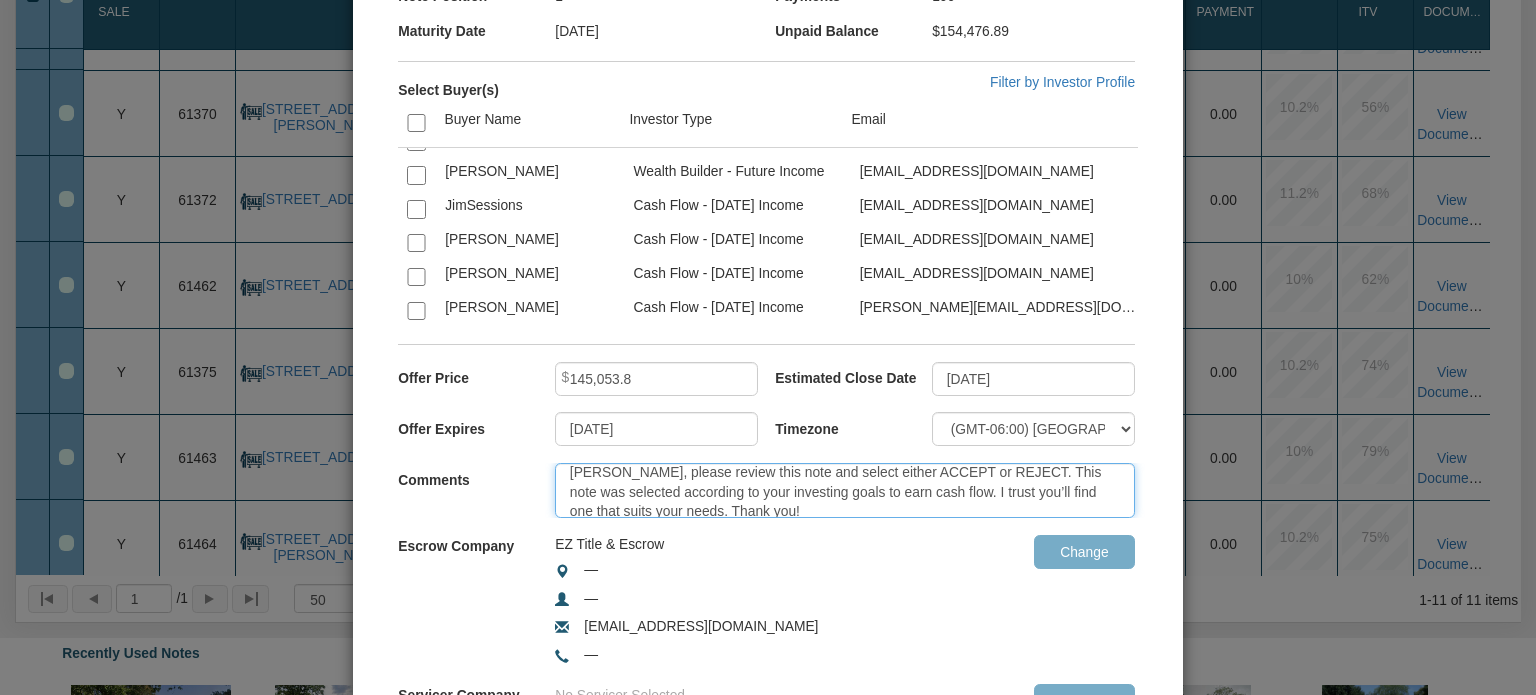 type on "Jeremy, please review this note and select either ACCEPT or REJECT. This note was selected according to your investing goals to earn cash flow. I trust you’ll find one that suits your needs. Thank you!" 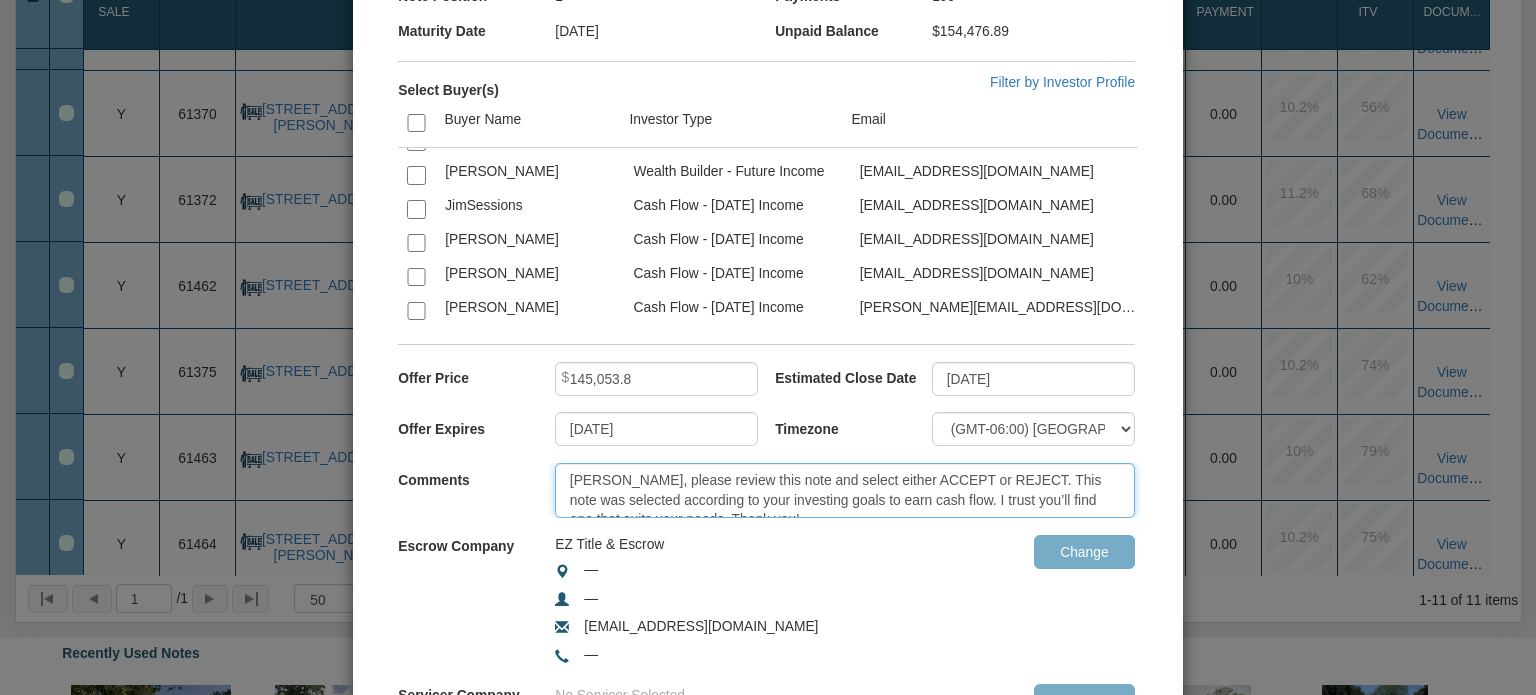 scroll, scrollTop: 20, scrollLeft: 0, axis: vertical 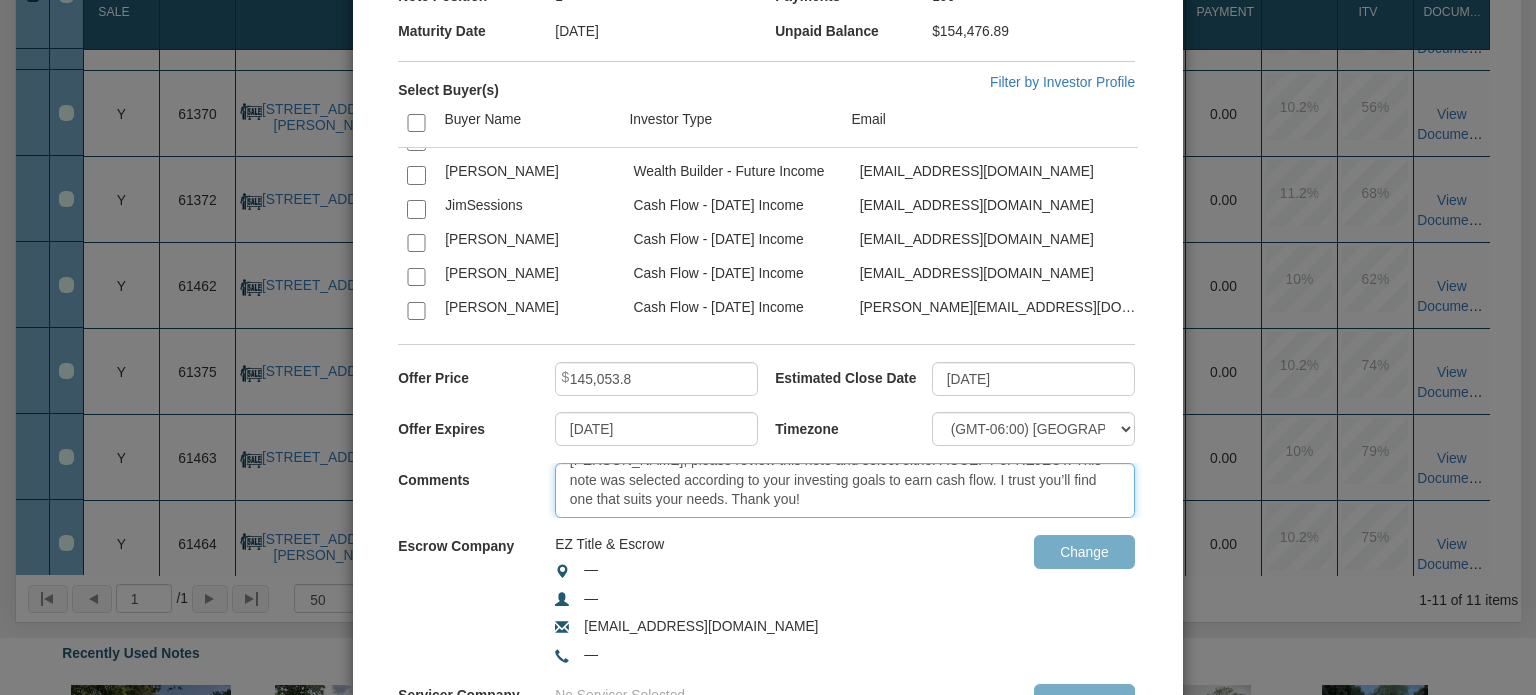 drag, startPoint x: 564, startPoint y: 471, endPoint x: 820, endPoint y: 523, distance: 261.22787 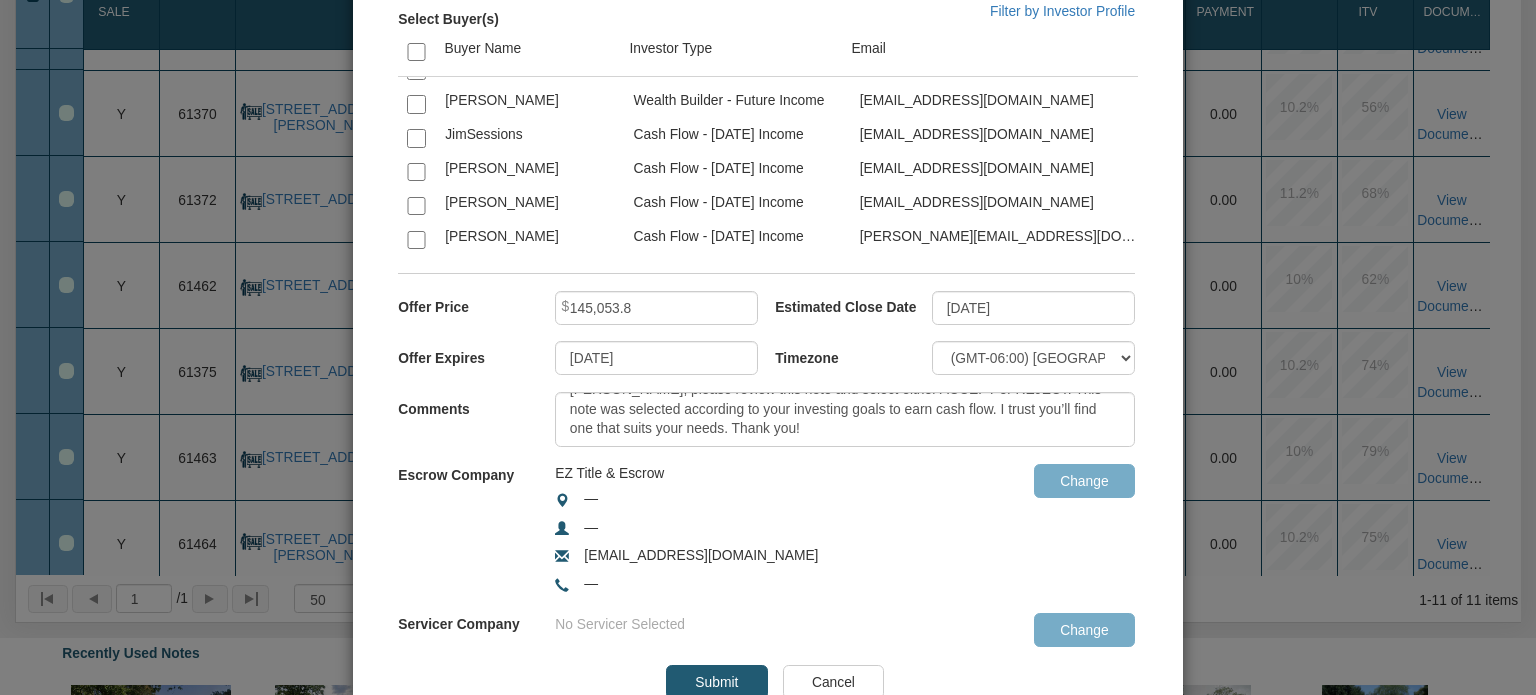 scroll, scrollTop: 418, scrollLeft: 0, axis: vertical 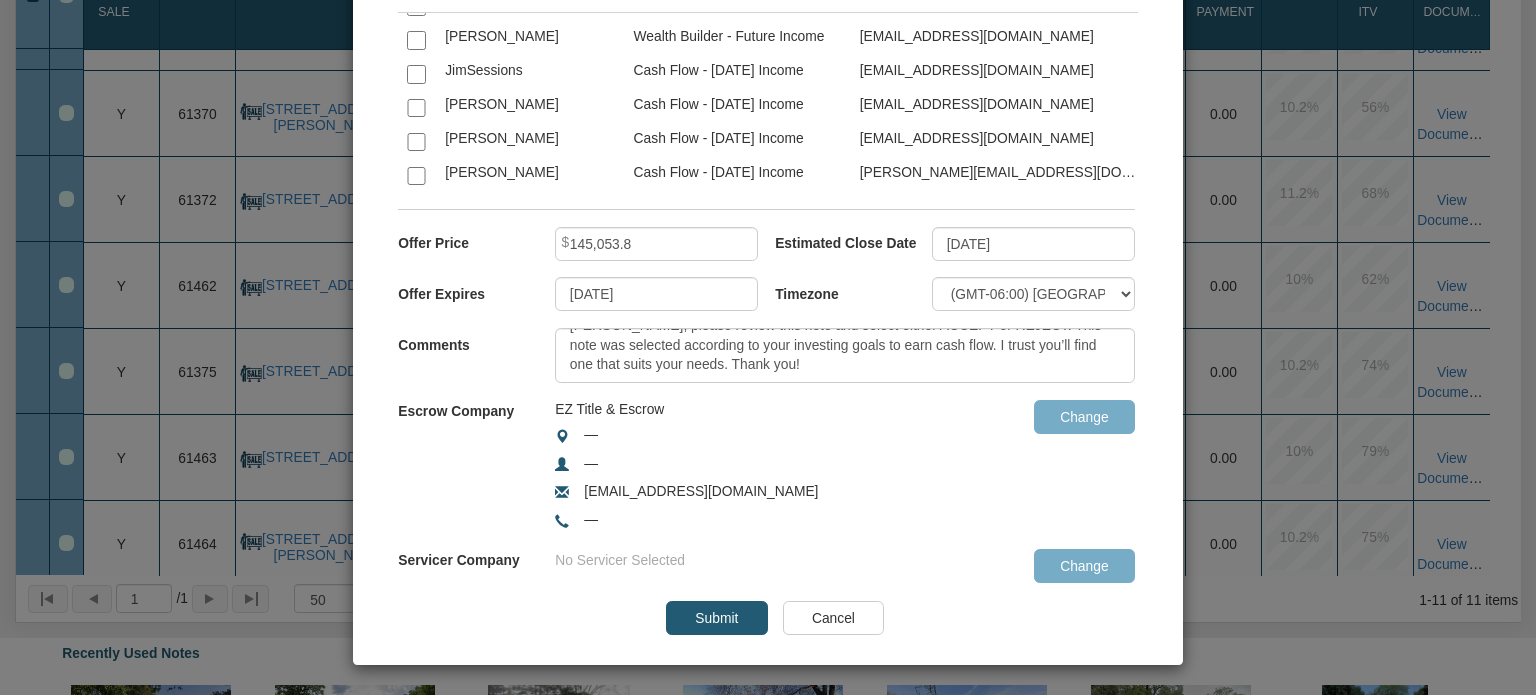 click on "Cancel" at bounding box center (833, 618) 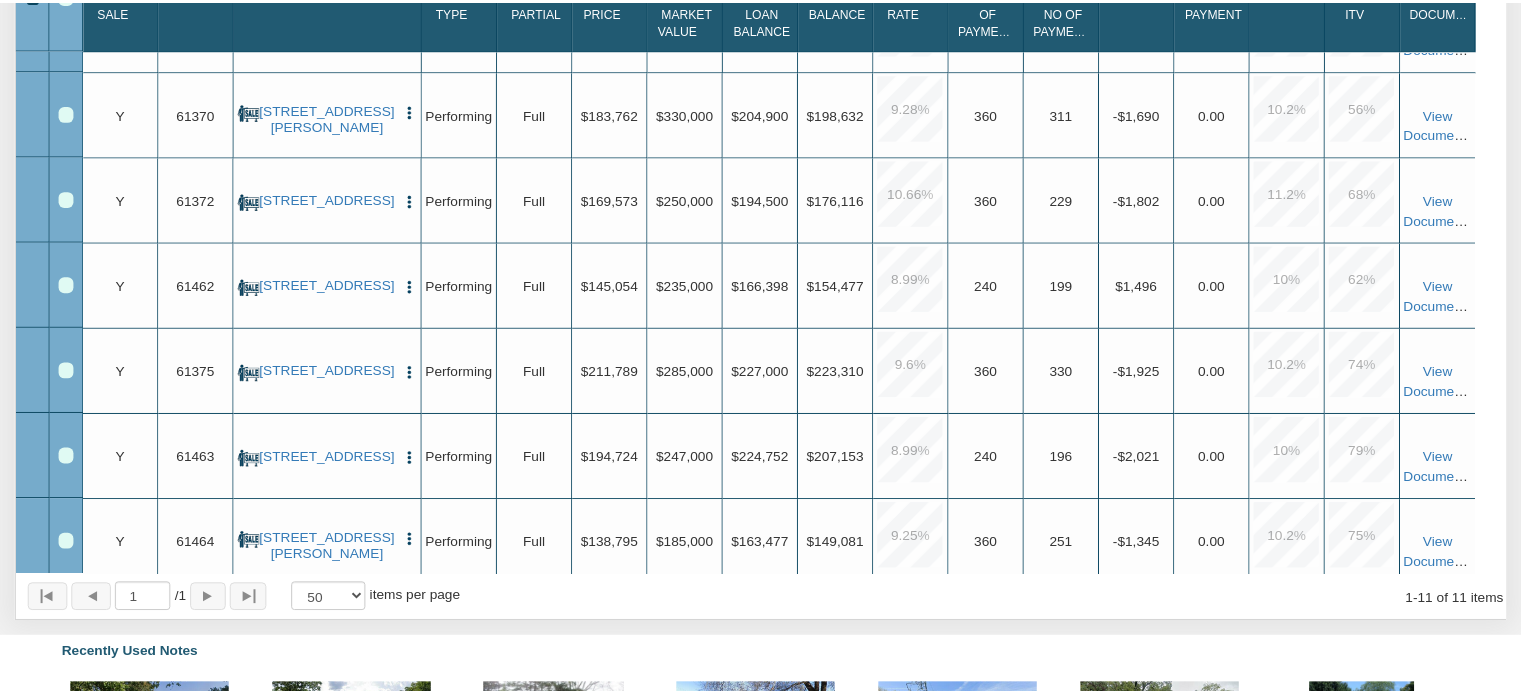 scroll, scrollTop: 1020, scrollLeft: 0, axis: vertical 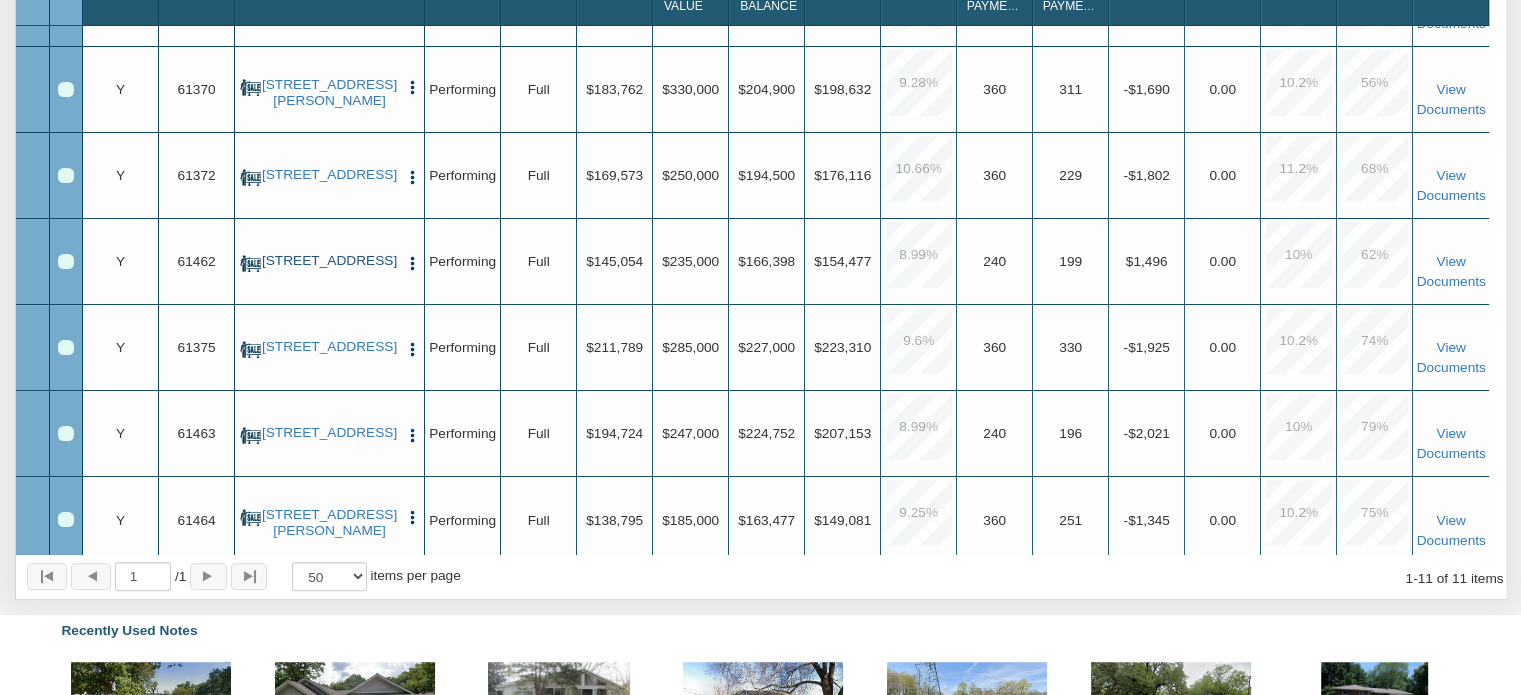 click on "3820 S County Road 350 E, Connersville, IN, 47331" at bounding box center [330, 261] 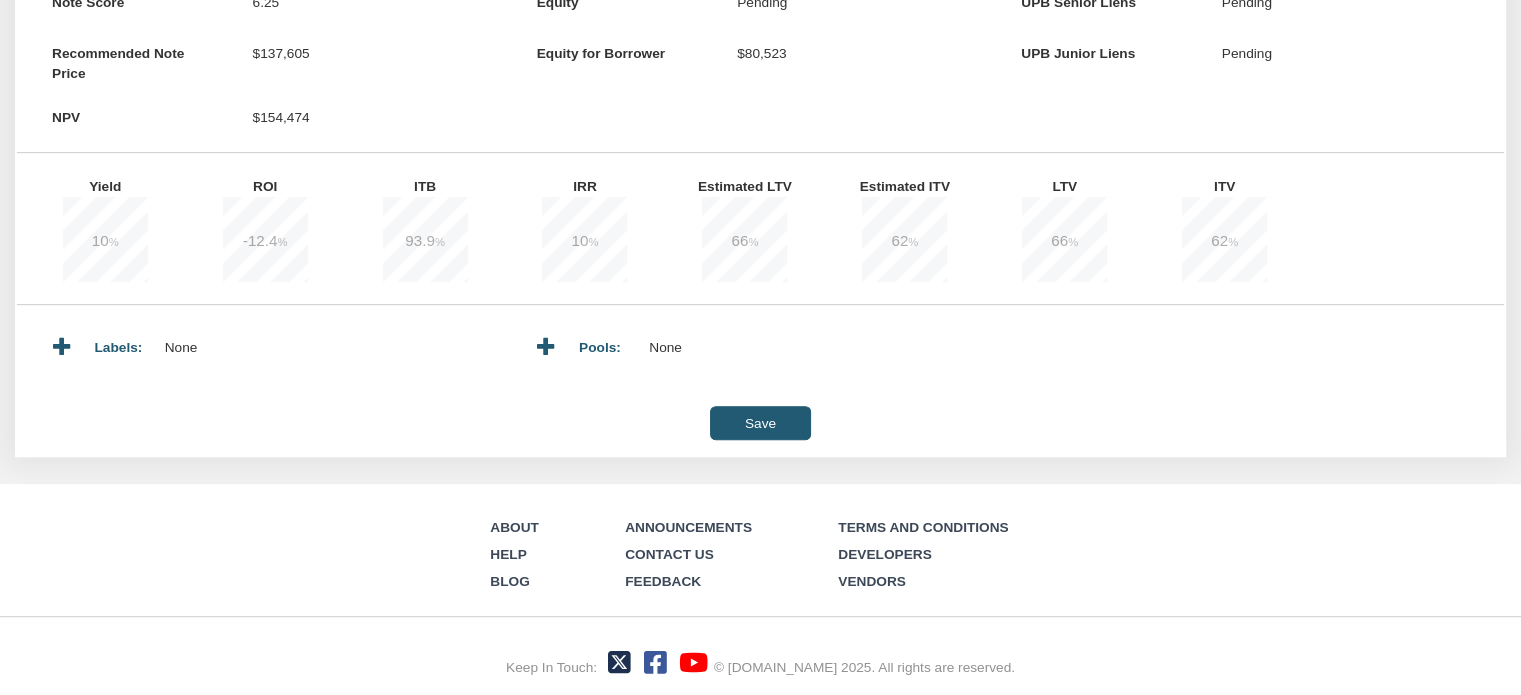 scroll, scrollTop: 0, scrollLeft: 0, axis: both 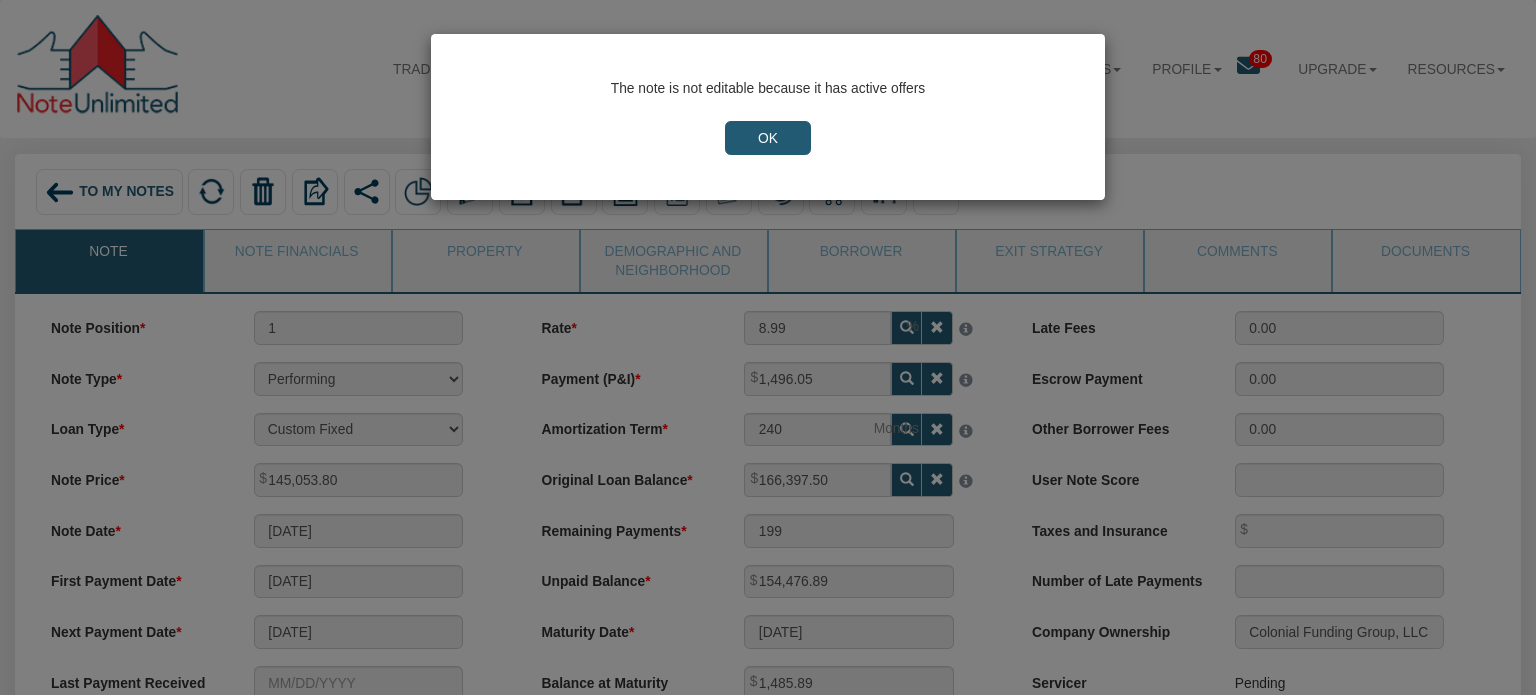 click on "OK" at bounding box center [768, 138] 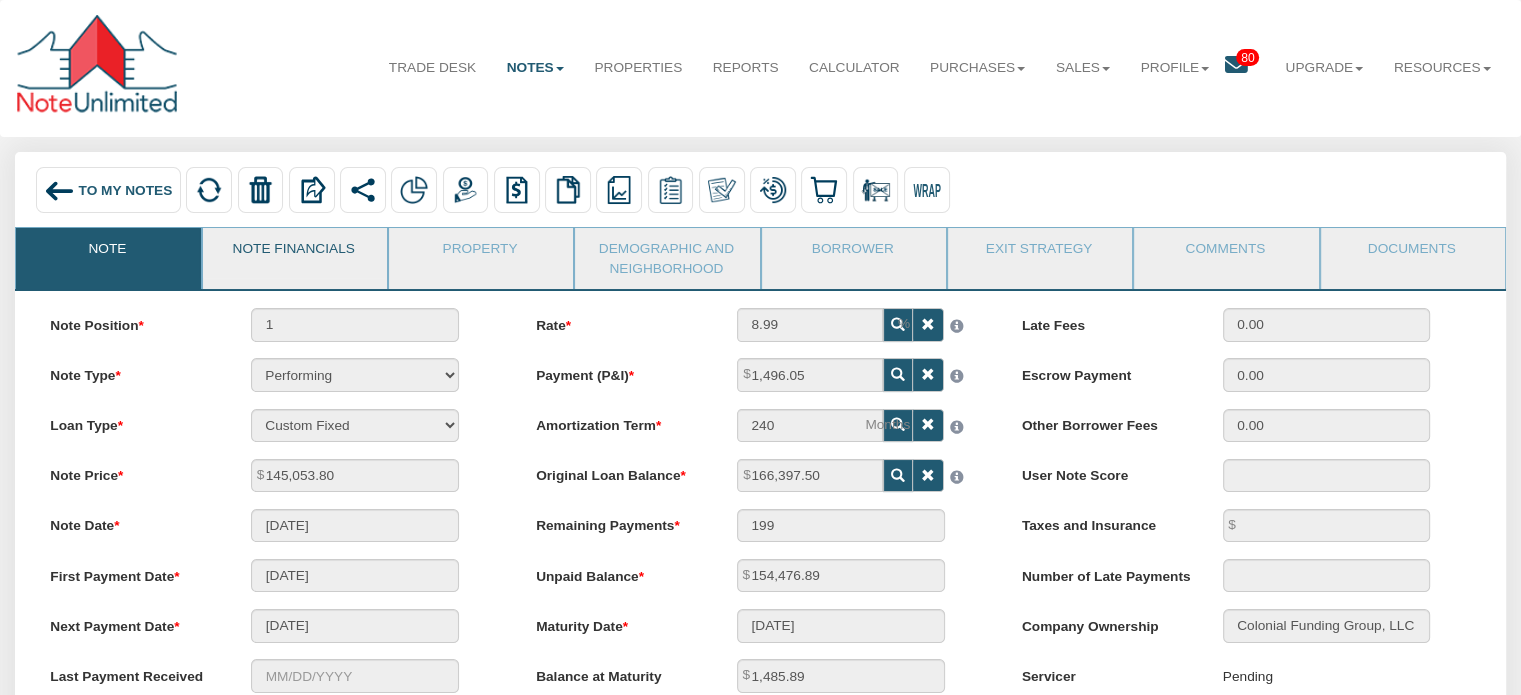 click on "Note Financials" at bounding box center [294, 253] 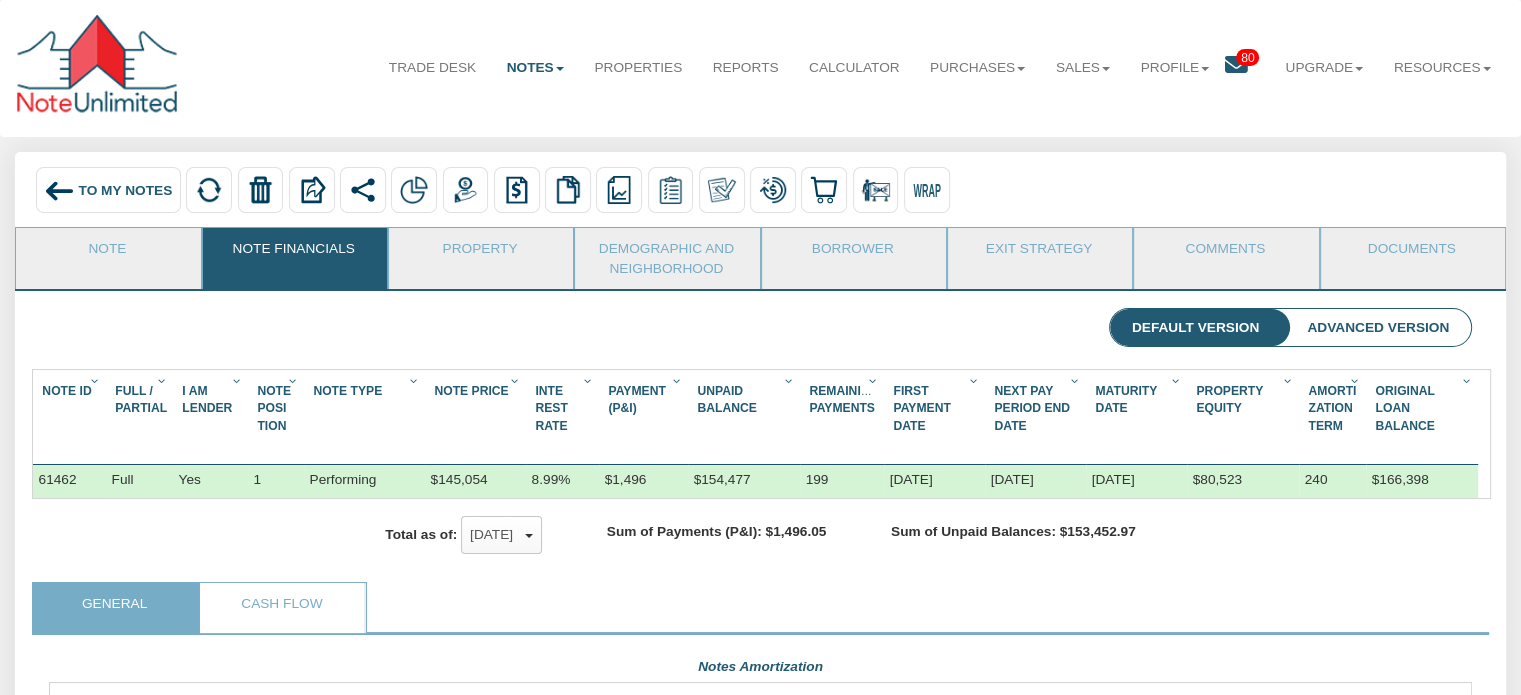 scroll, scrollTop: 999642, scrollLeft: 998576, axis: both 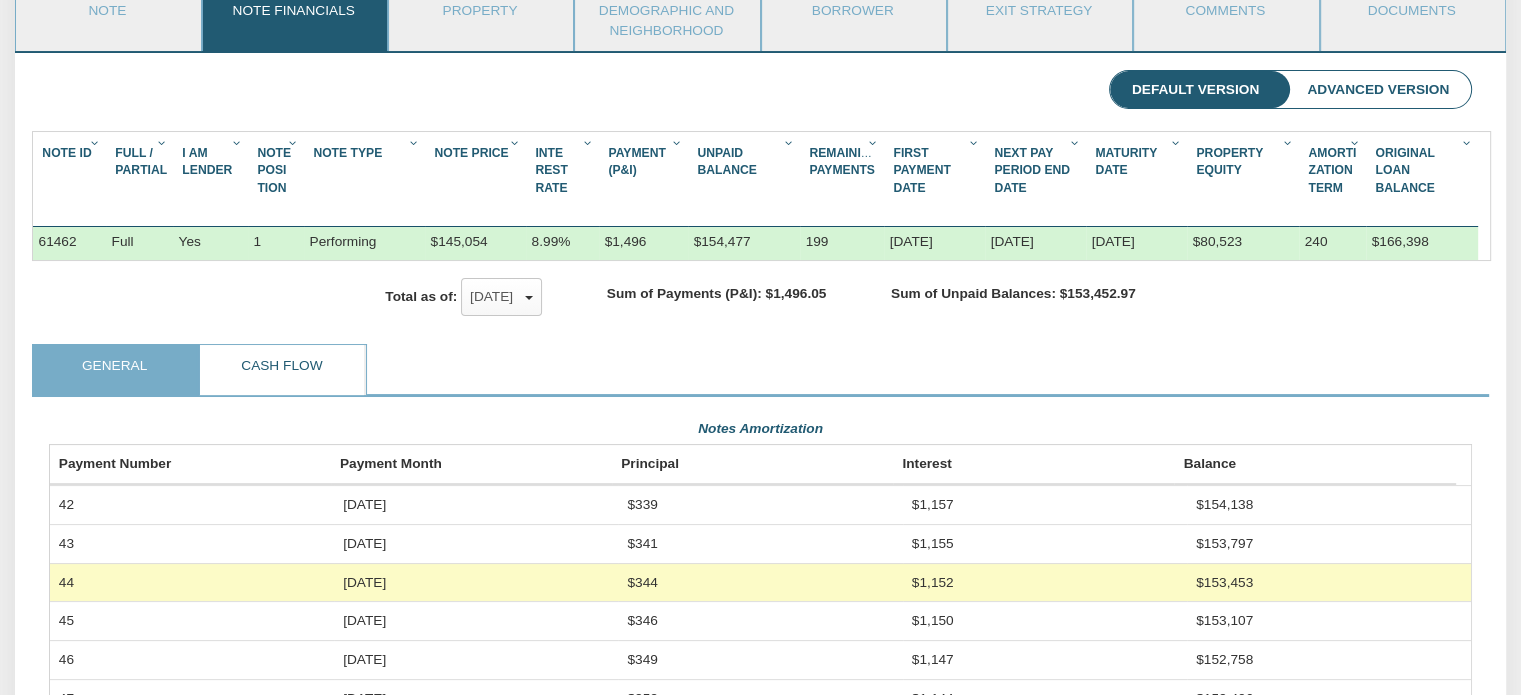 click on "Cash Flow" at bounding box center [281, 370] 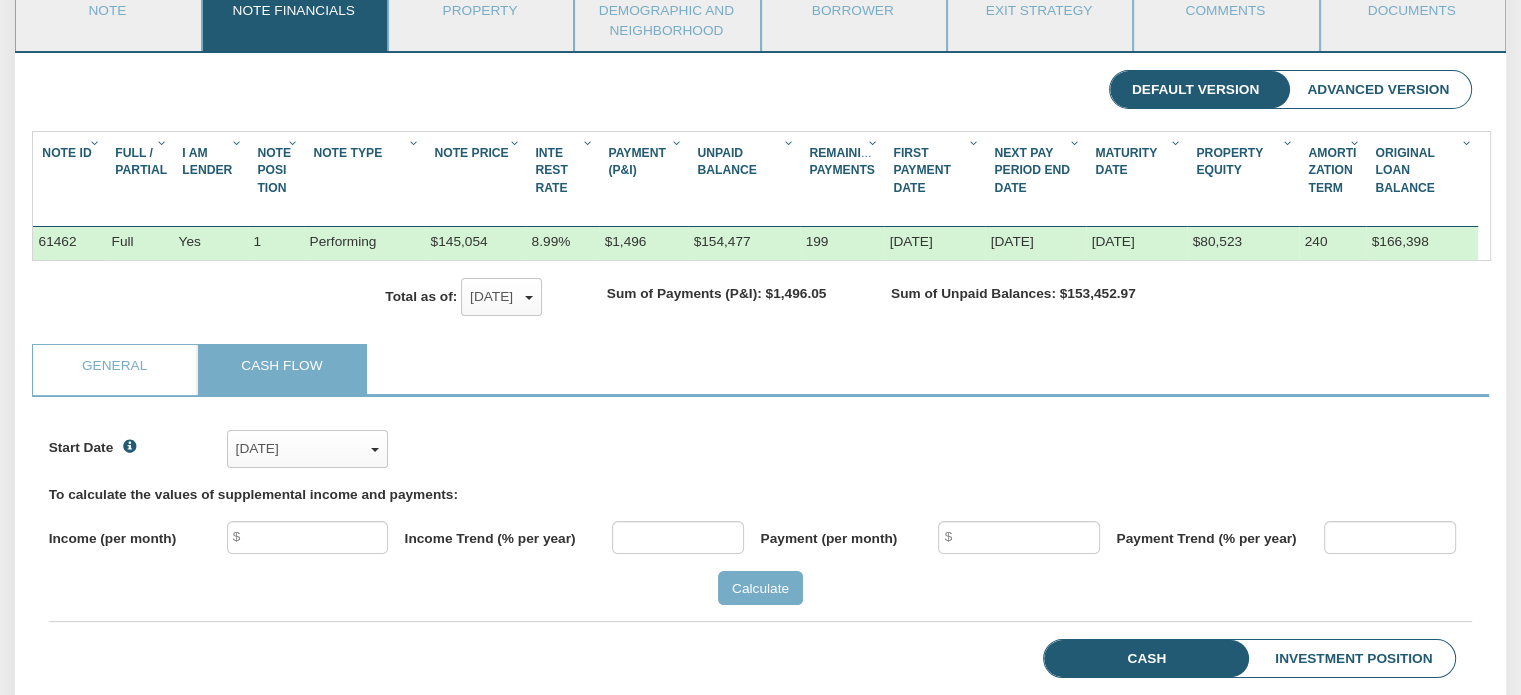 scroll, scrollTop: 999692, scrollLeft: 998576, axis: both 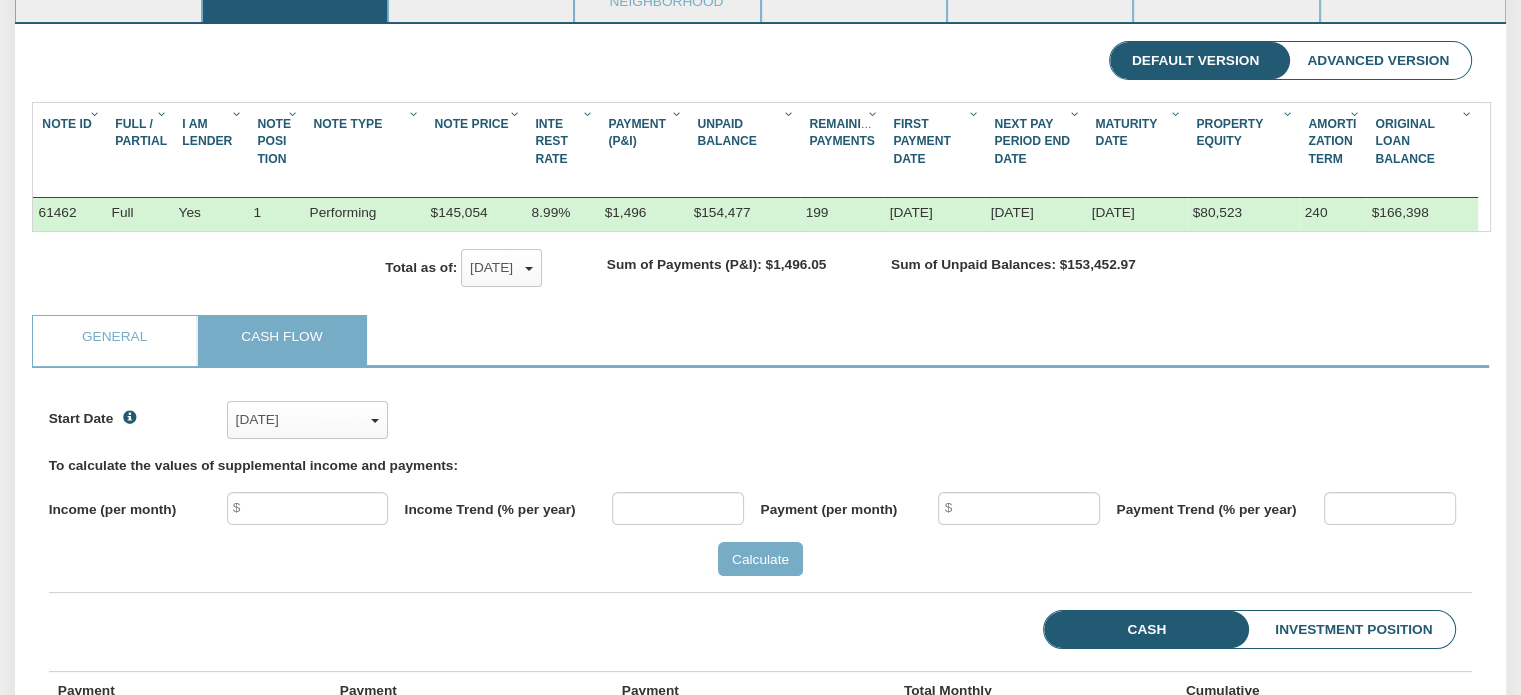 click on "Advanced Version" at bounding box center (1378, 61) 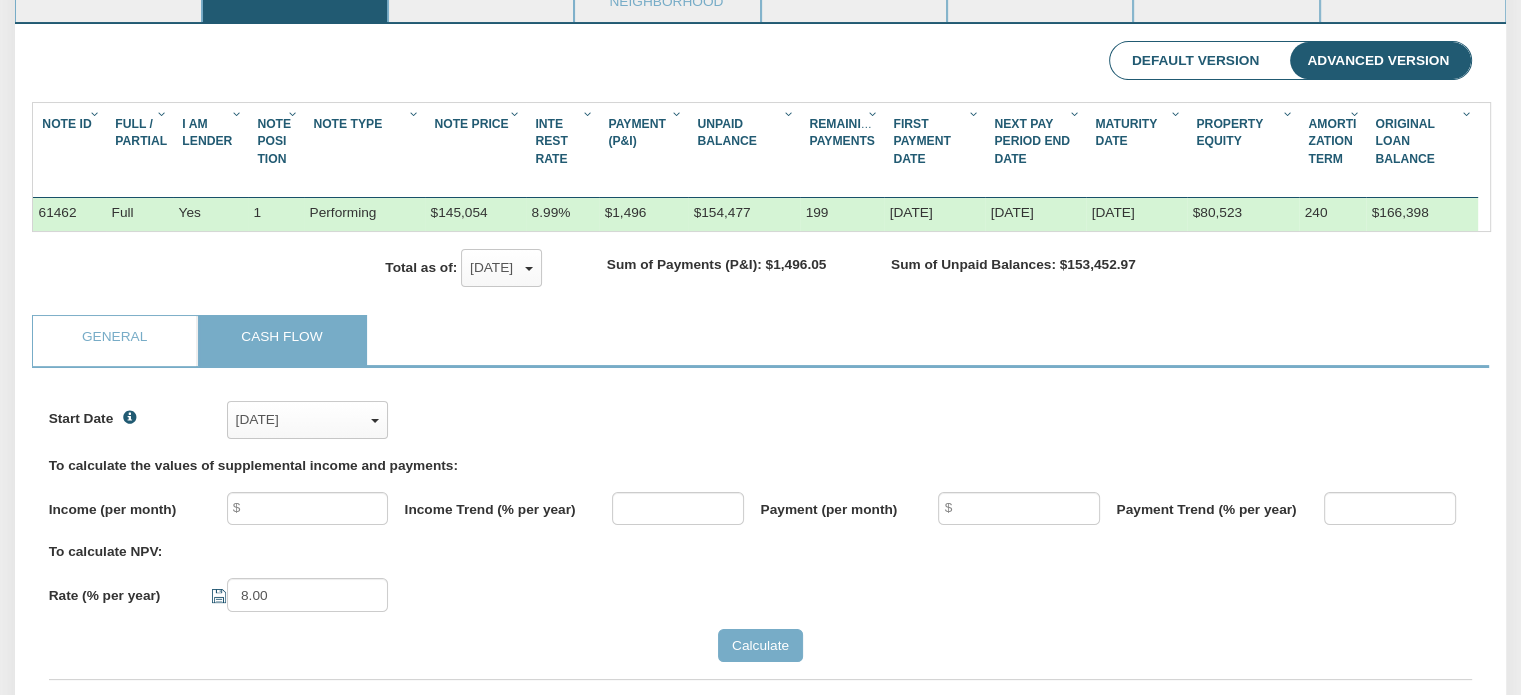 scroll, scrollTop: 999692, scrollLeft: 998576, axis: both 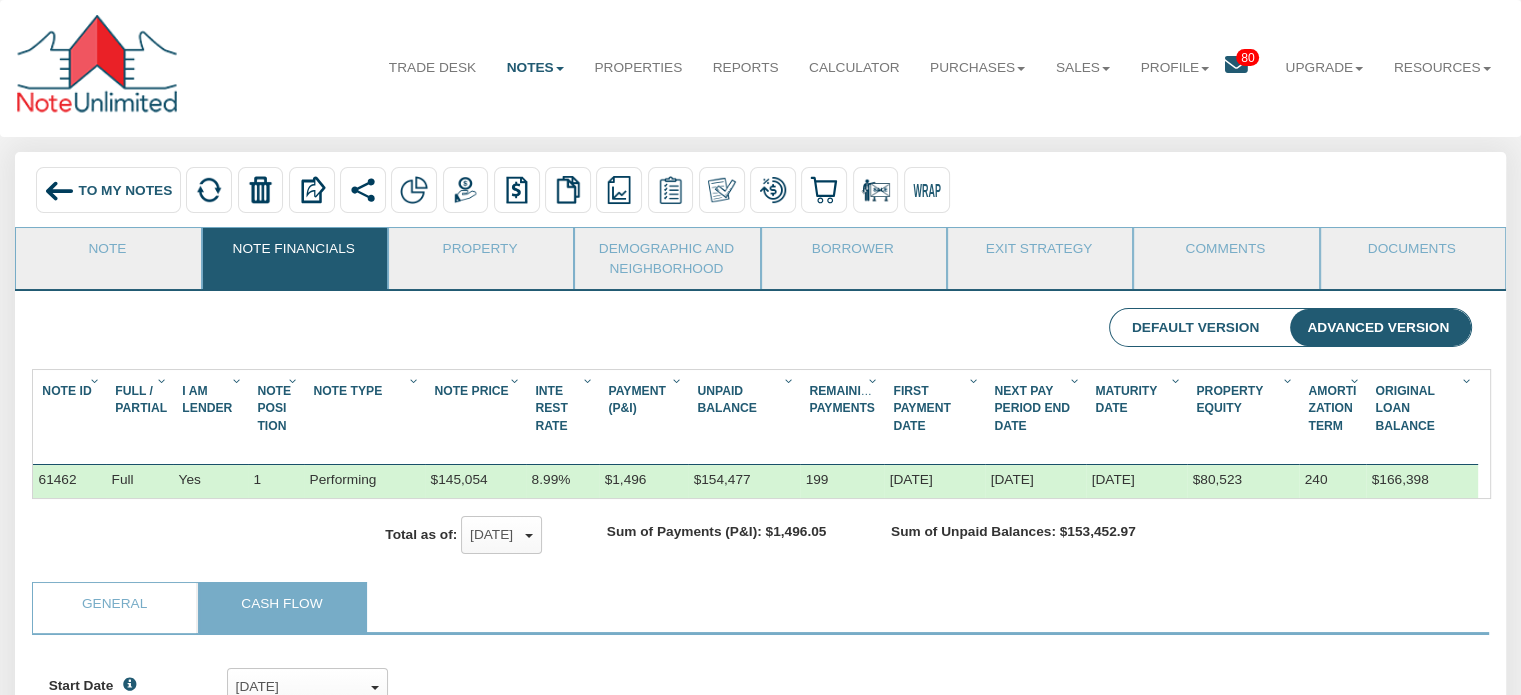 click on "To My Notes" at bounding box center [108, 190] 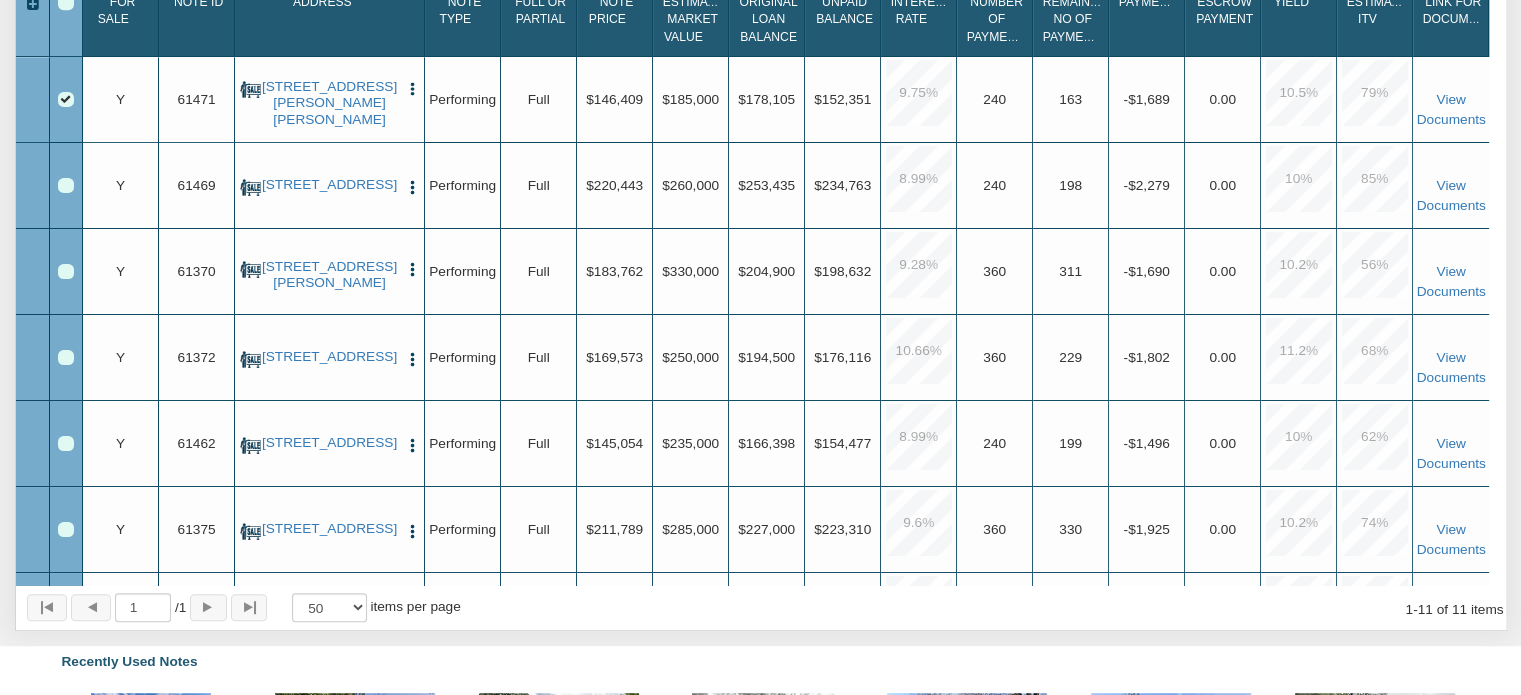 scroll, scrollTop: 1015, scrollLeft: 0, axis: vertical 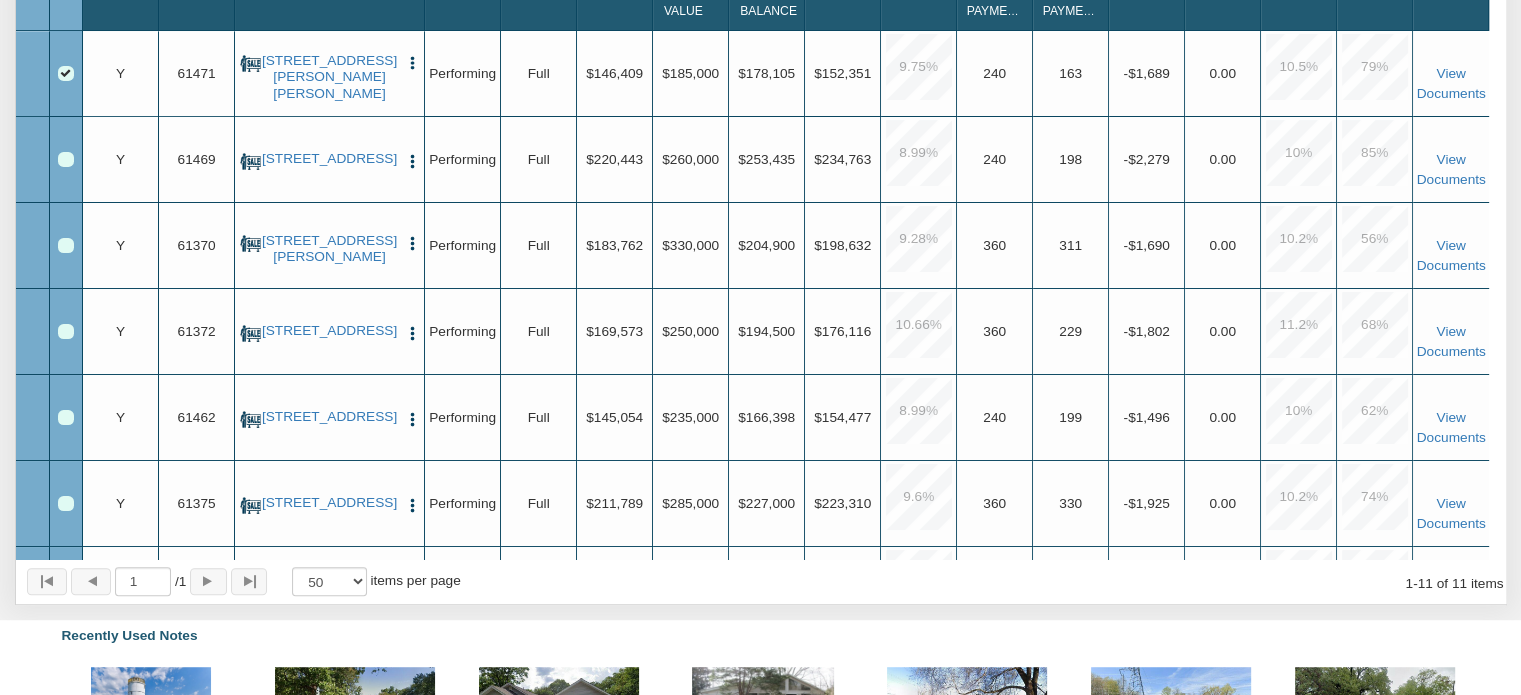 click at bounding box center [412, 419] 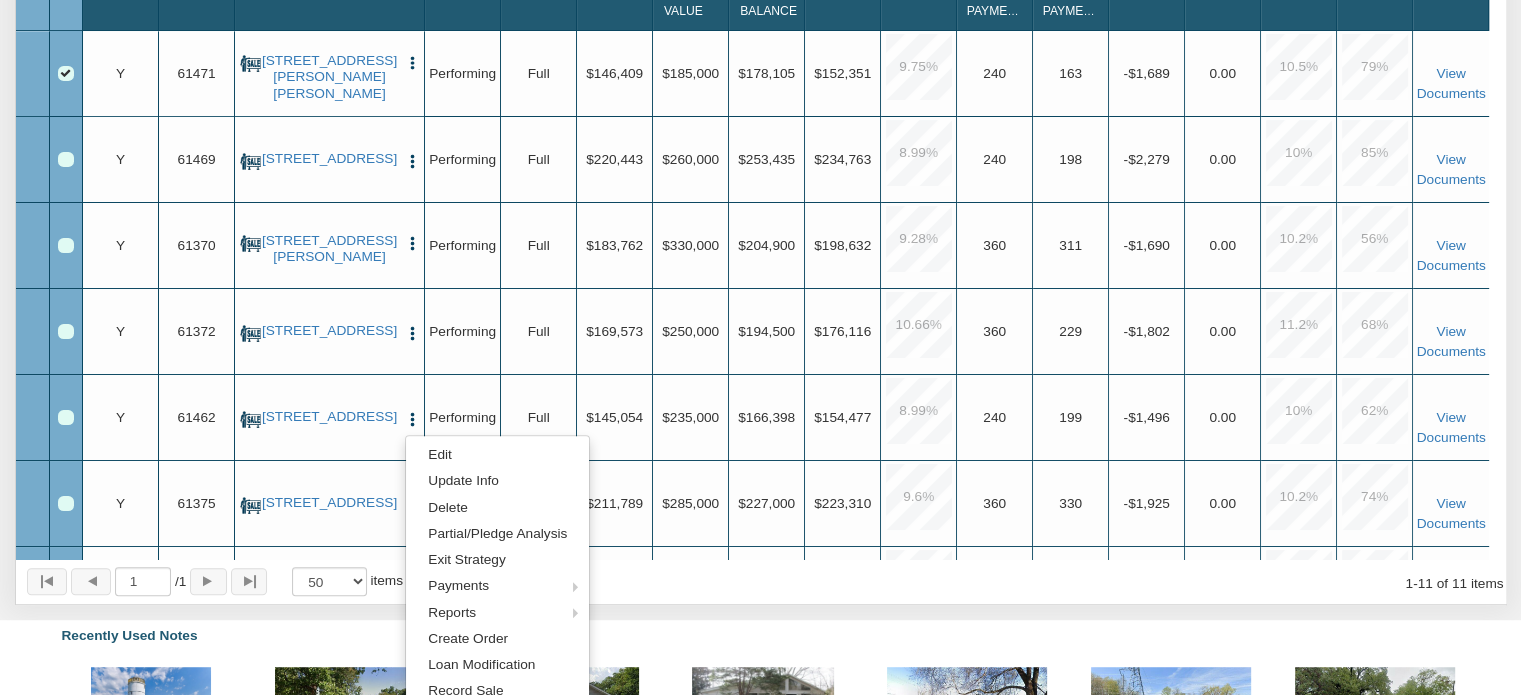 scroll, scrollTop: 152, scrollLeft: 0, axis: vertical 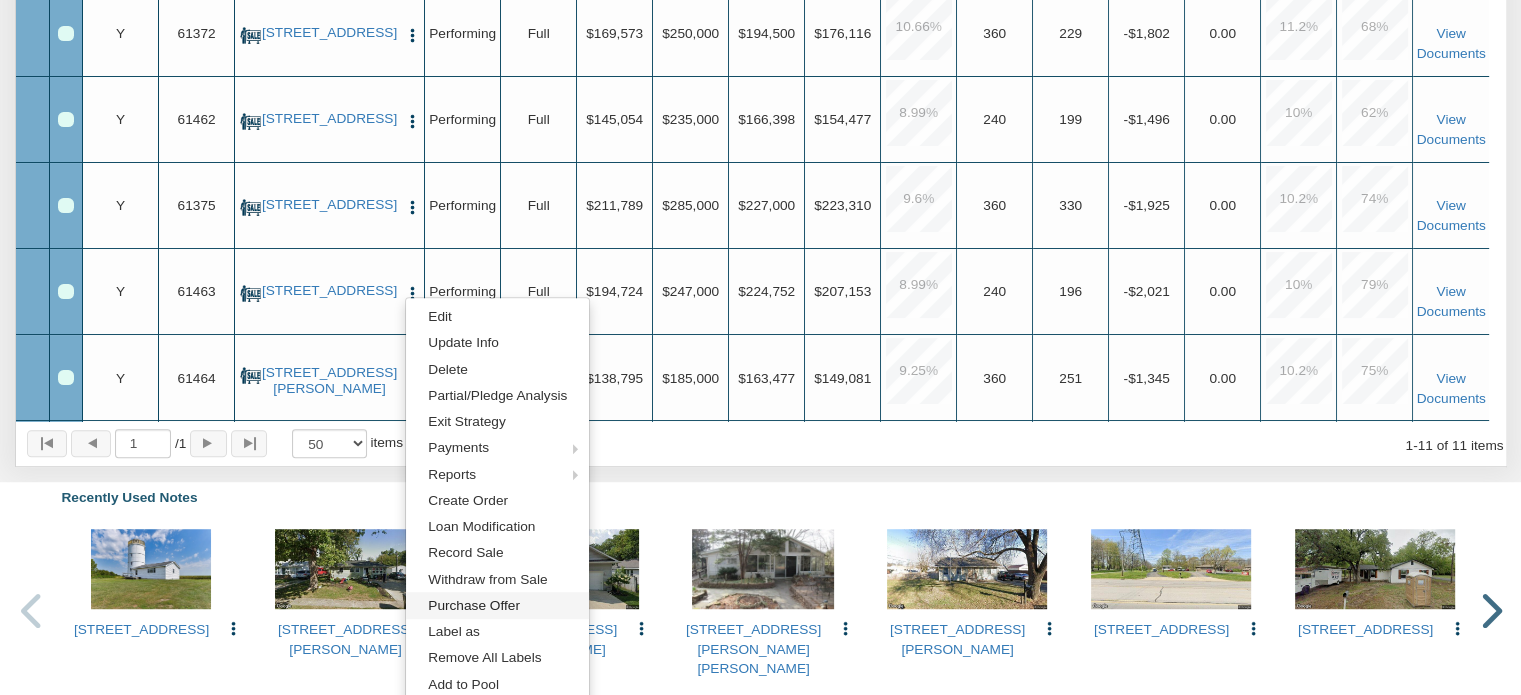 click on "Purchase Offer" at bounding box center (497, 605) 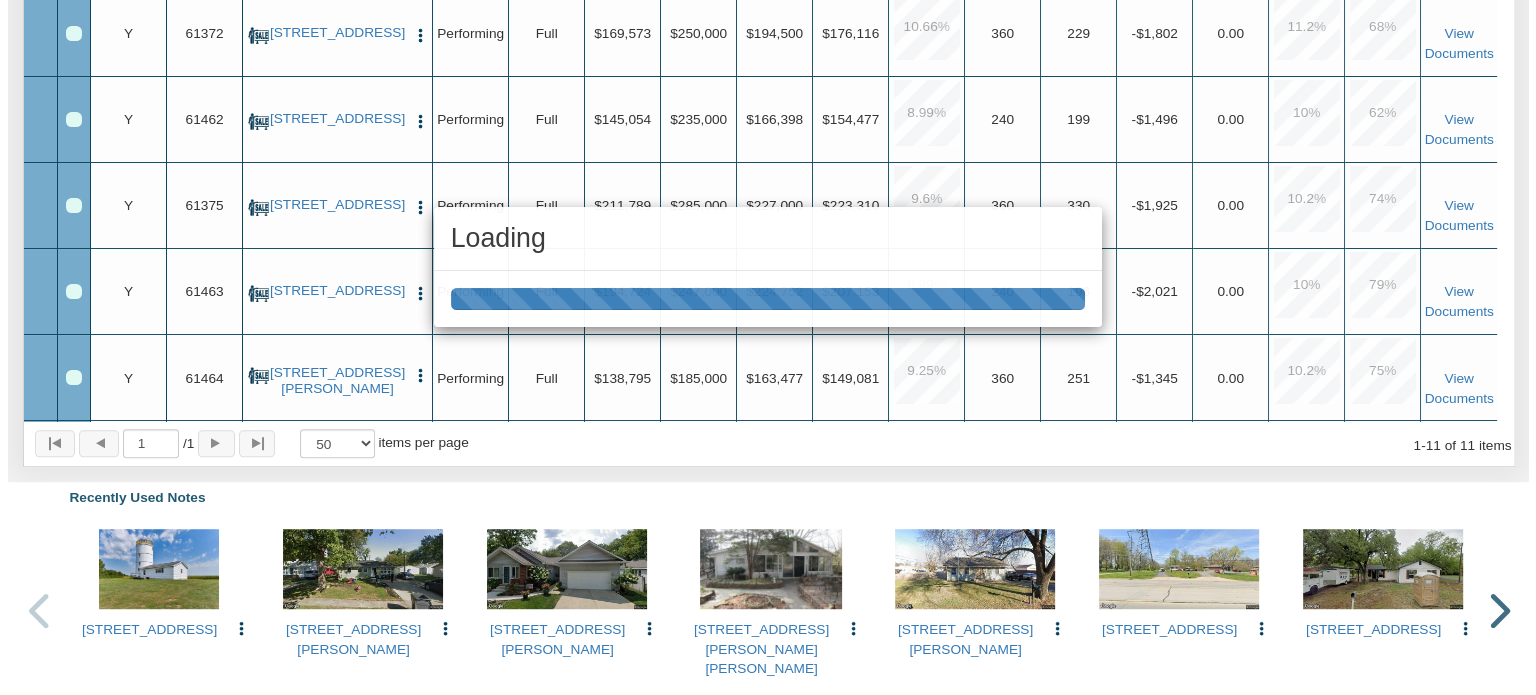 scroll, scrollTop: 1154, scrollLeft: 0, axis: vertical 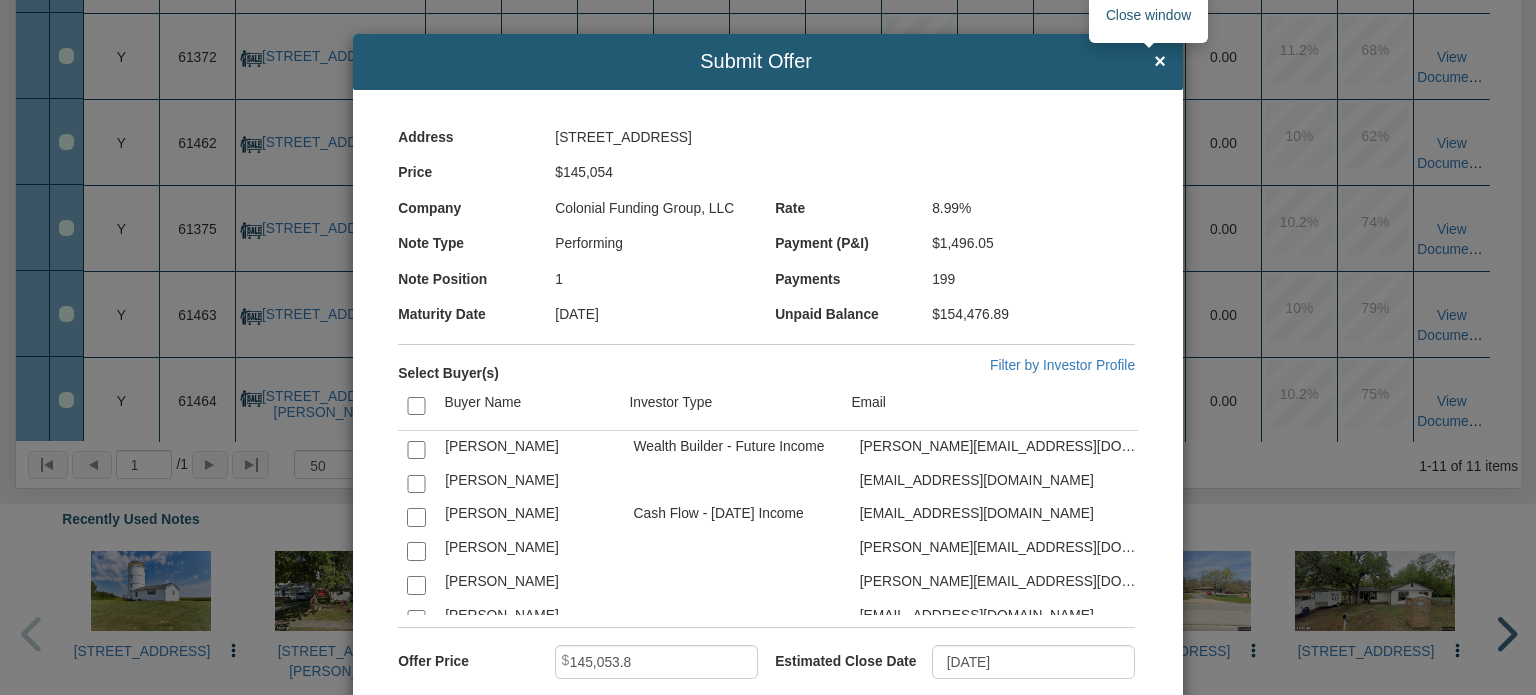 click on "×" at bounding box center [1160, 62] 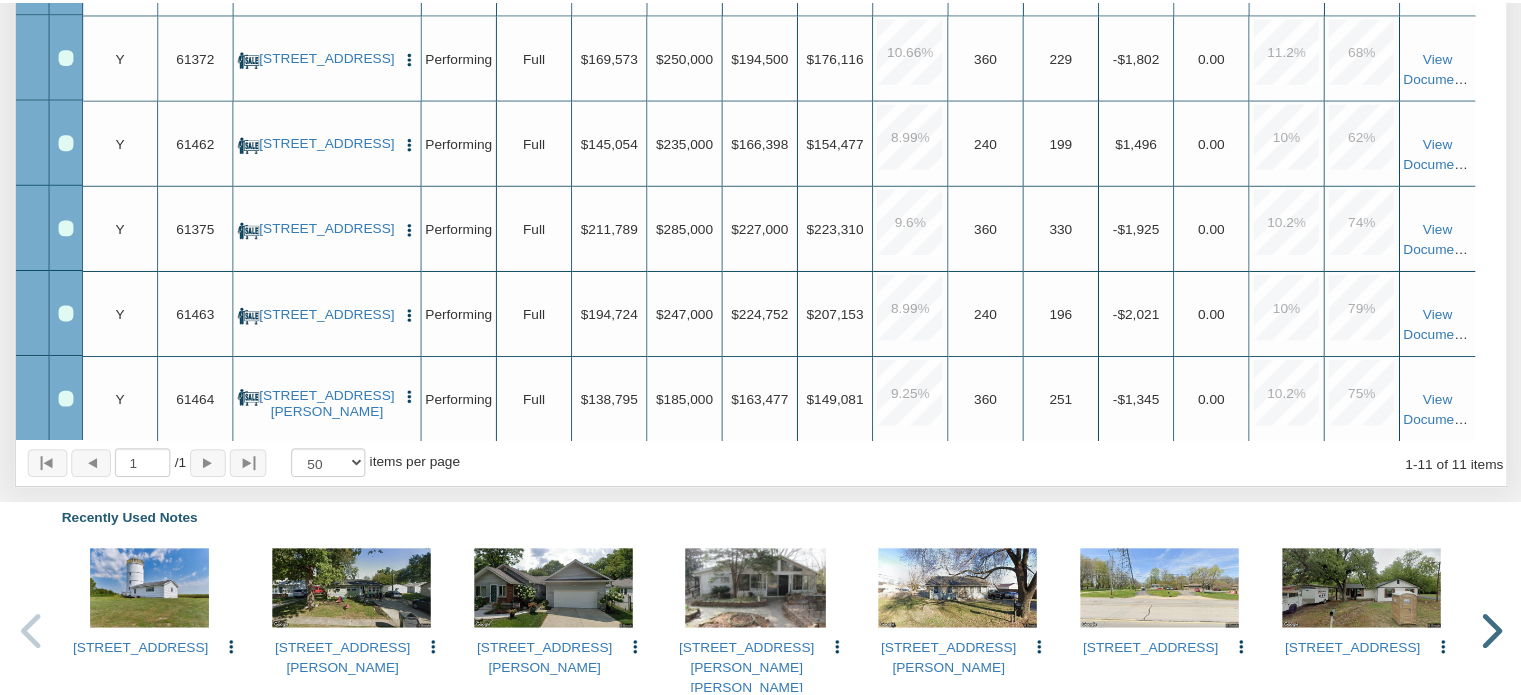 scroll, scrollTop: 1153, scrollLeft: 0, axis: vertical 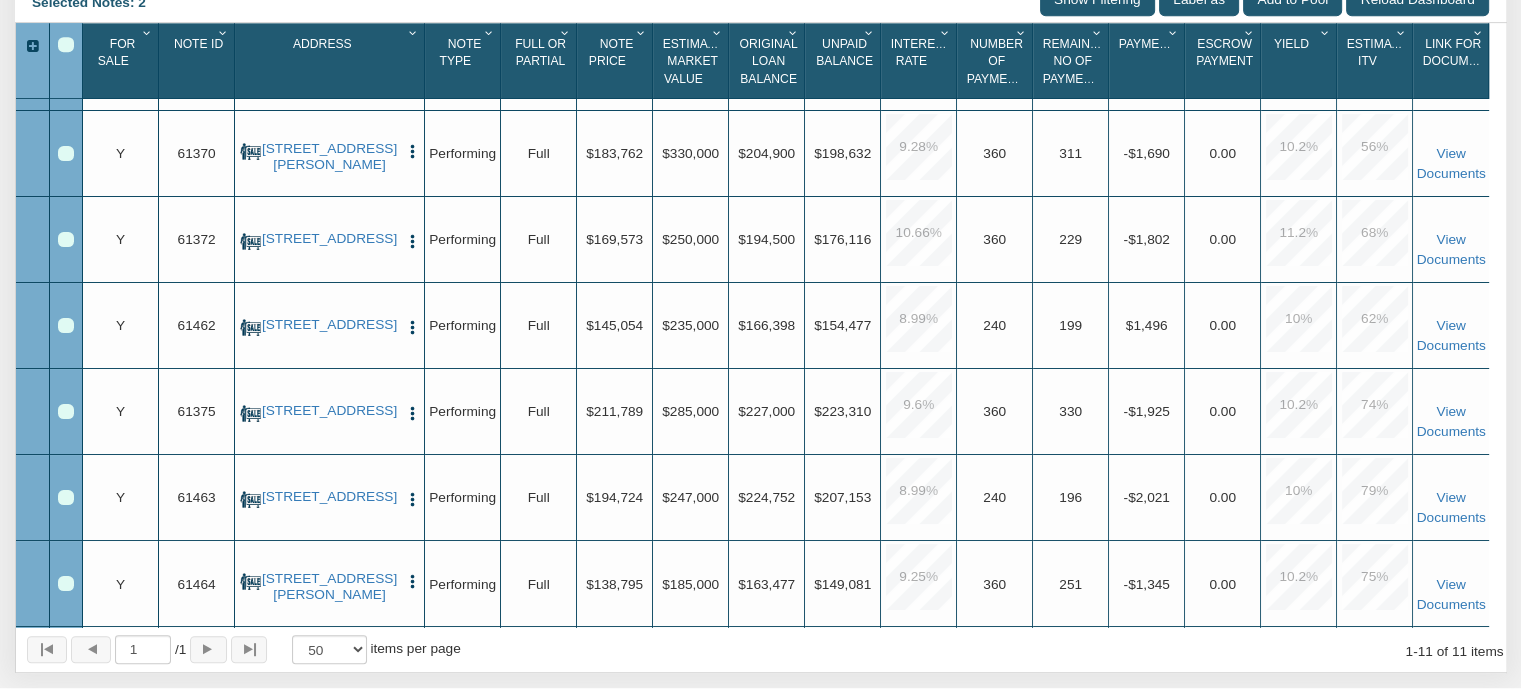 click at bounding box center (412, 327) 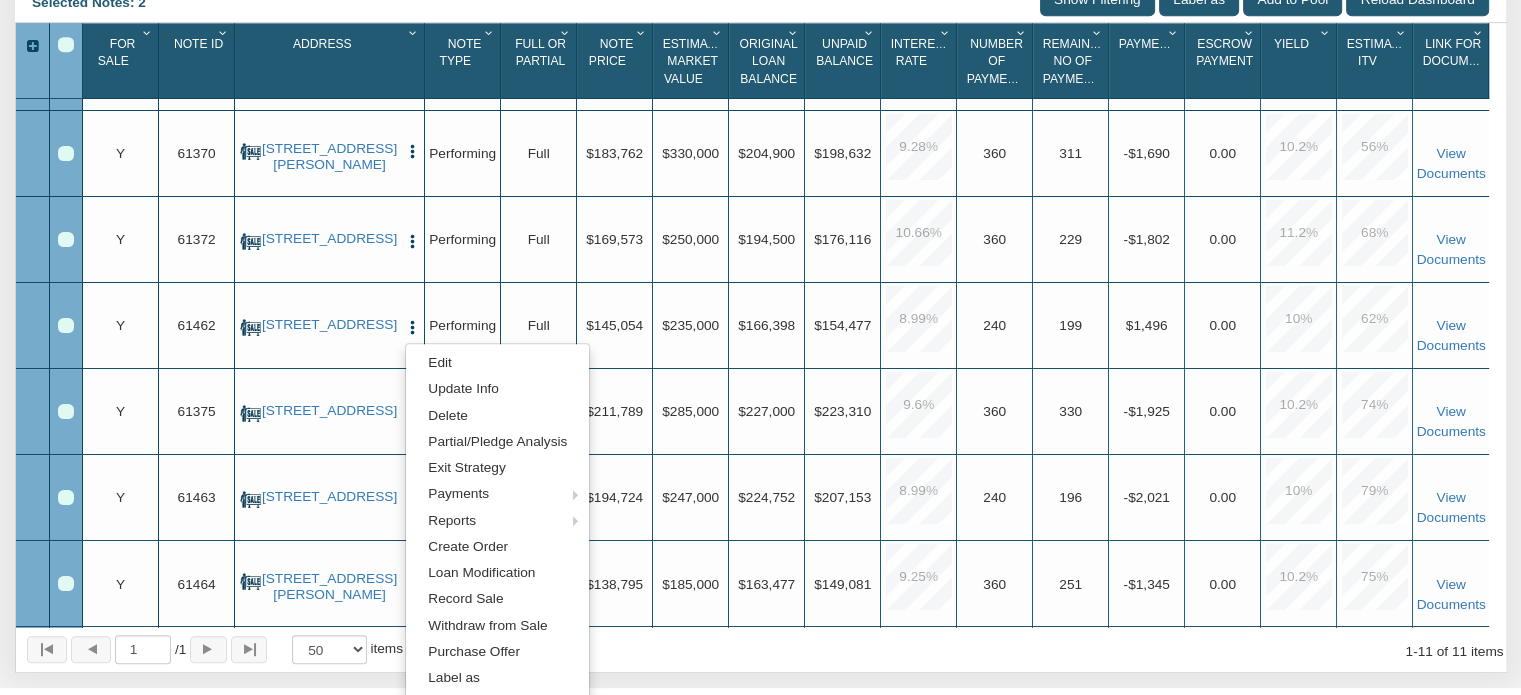 click at bounding box center [66, 326] 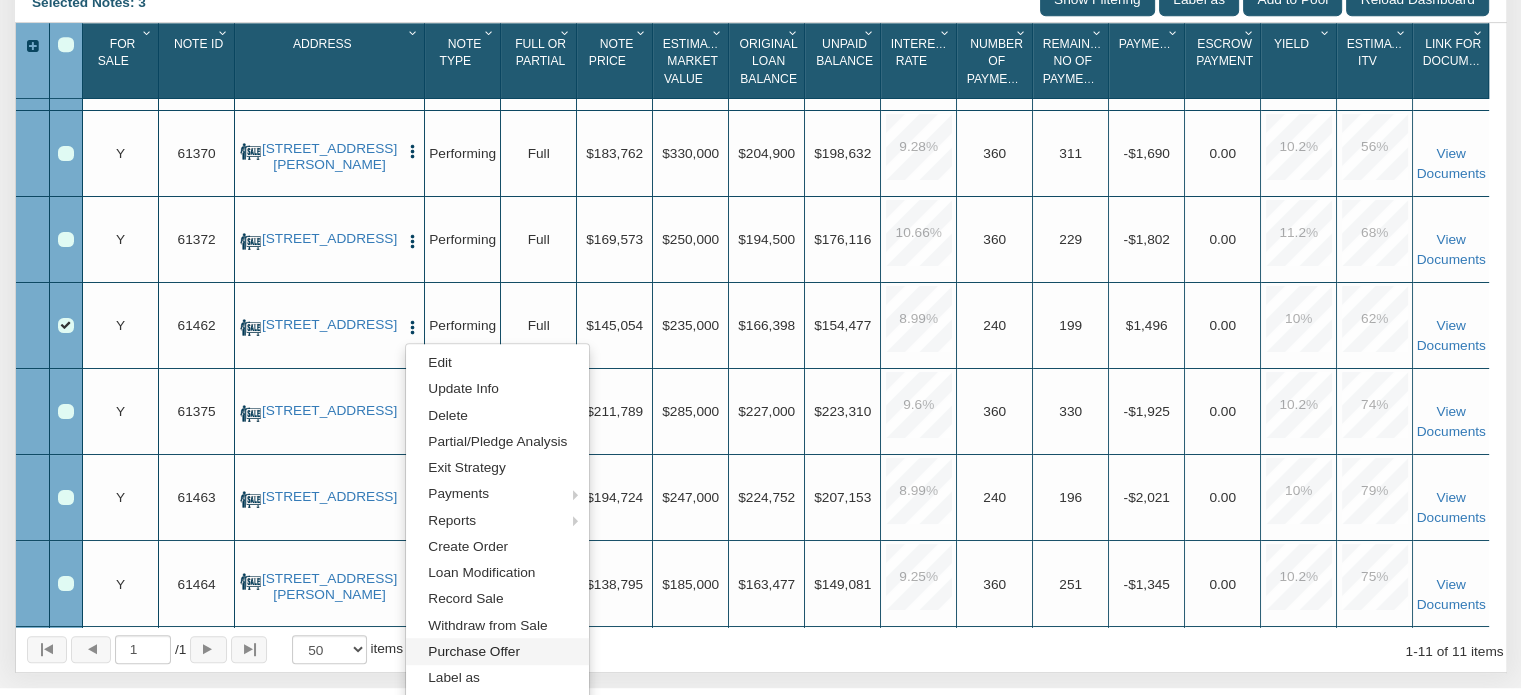 click on "Purchase Offer" at bounding box center (497, 651) 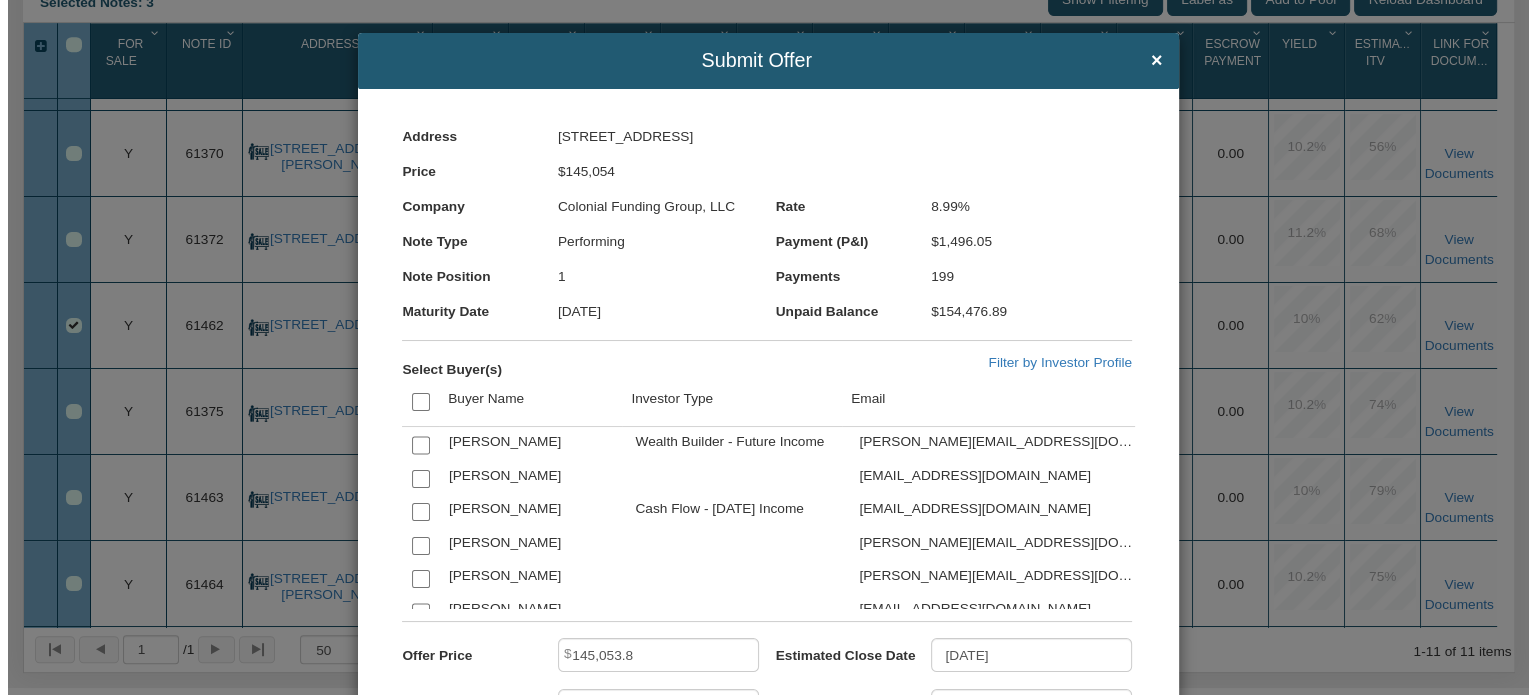 scroll, scrollTop: 948, scrollLeft: 0, axis: vertical 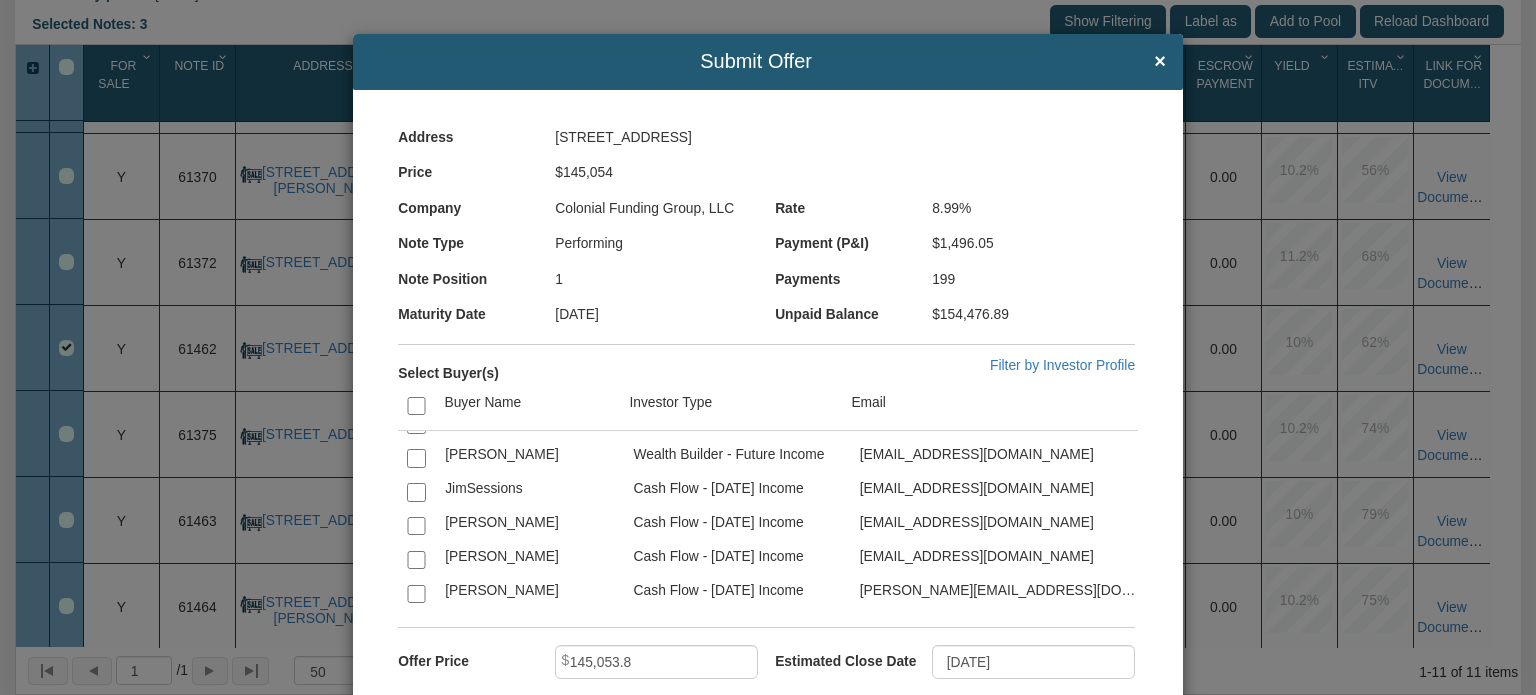 click at bounding box center [416, 323] 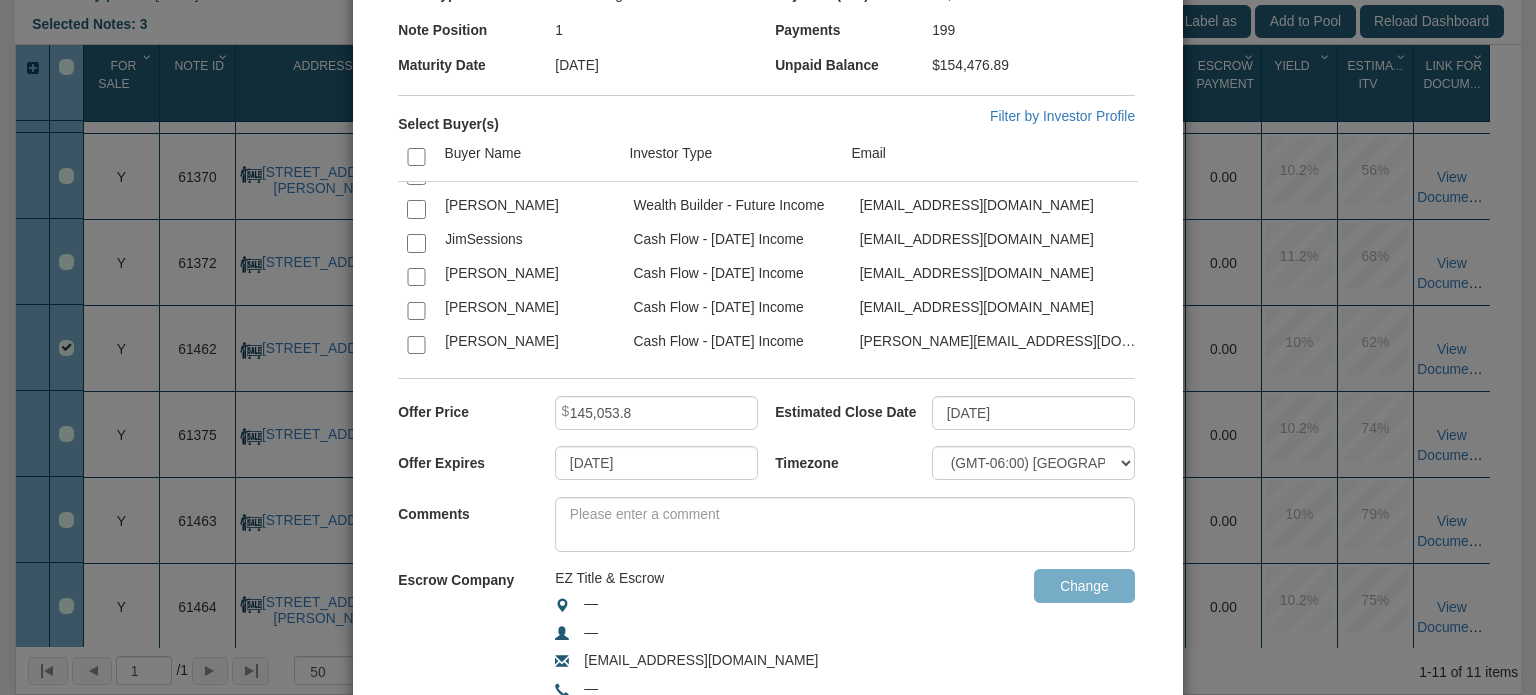 scroll, scrollTop: 257, scrollLeft: 0, axis: vertical 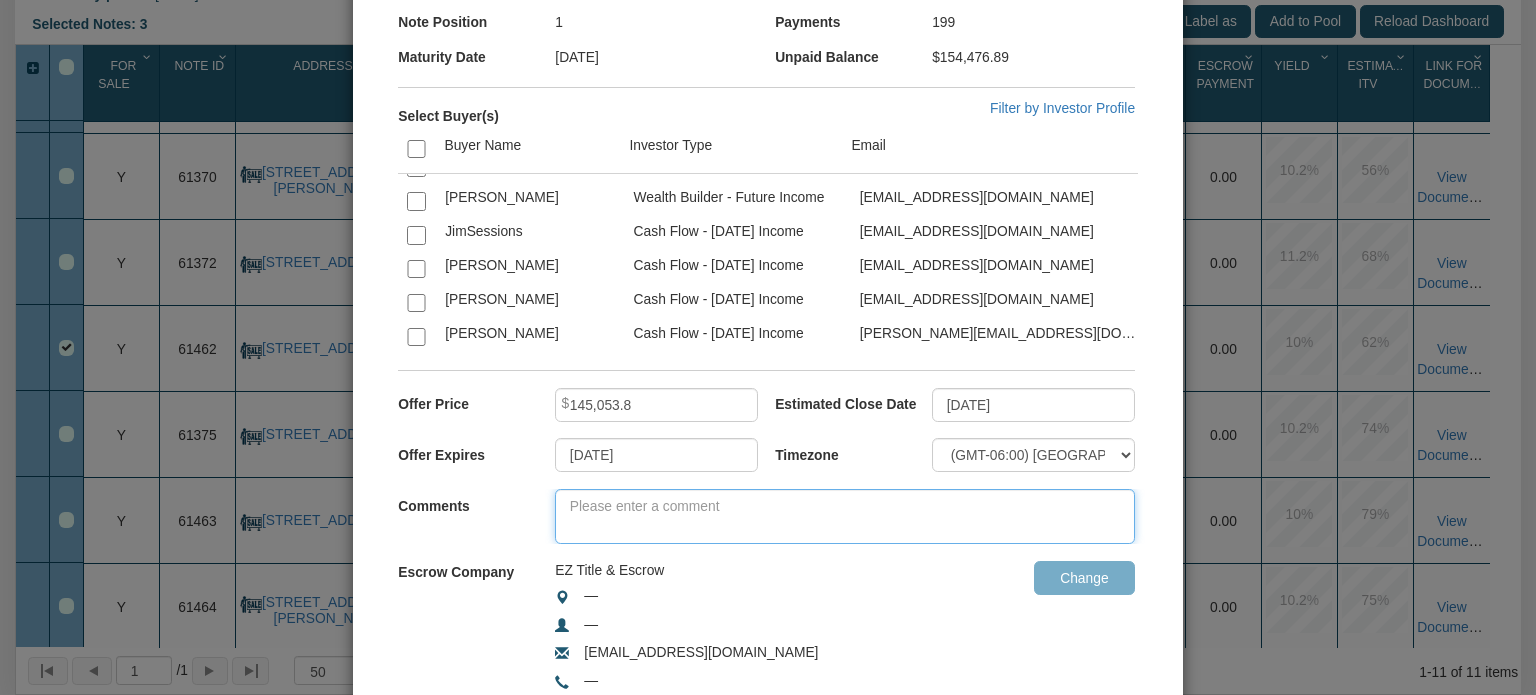 click at bounding box center [845, 516] 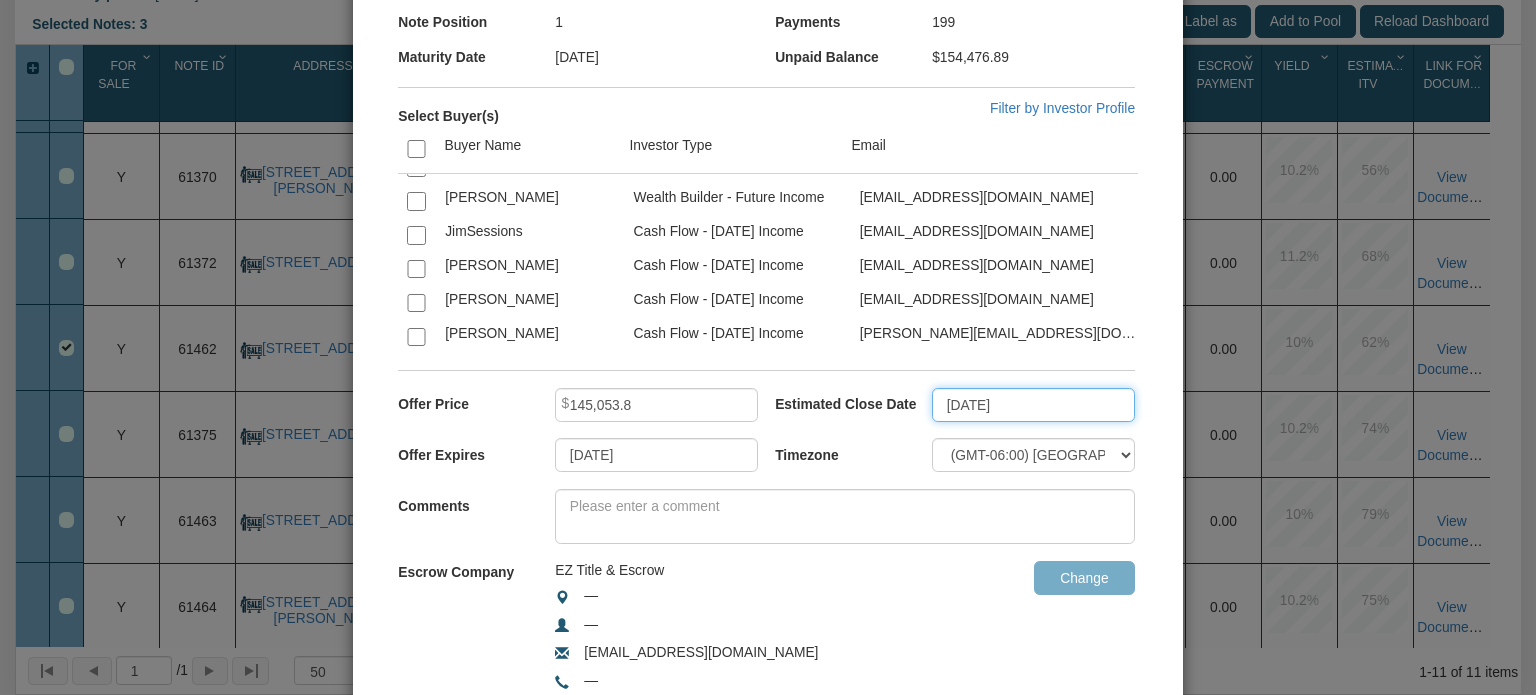 click on "[DATE]" at bounding box center [1033, 405] 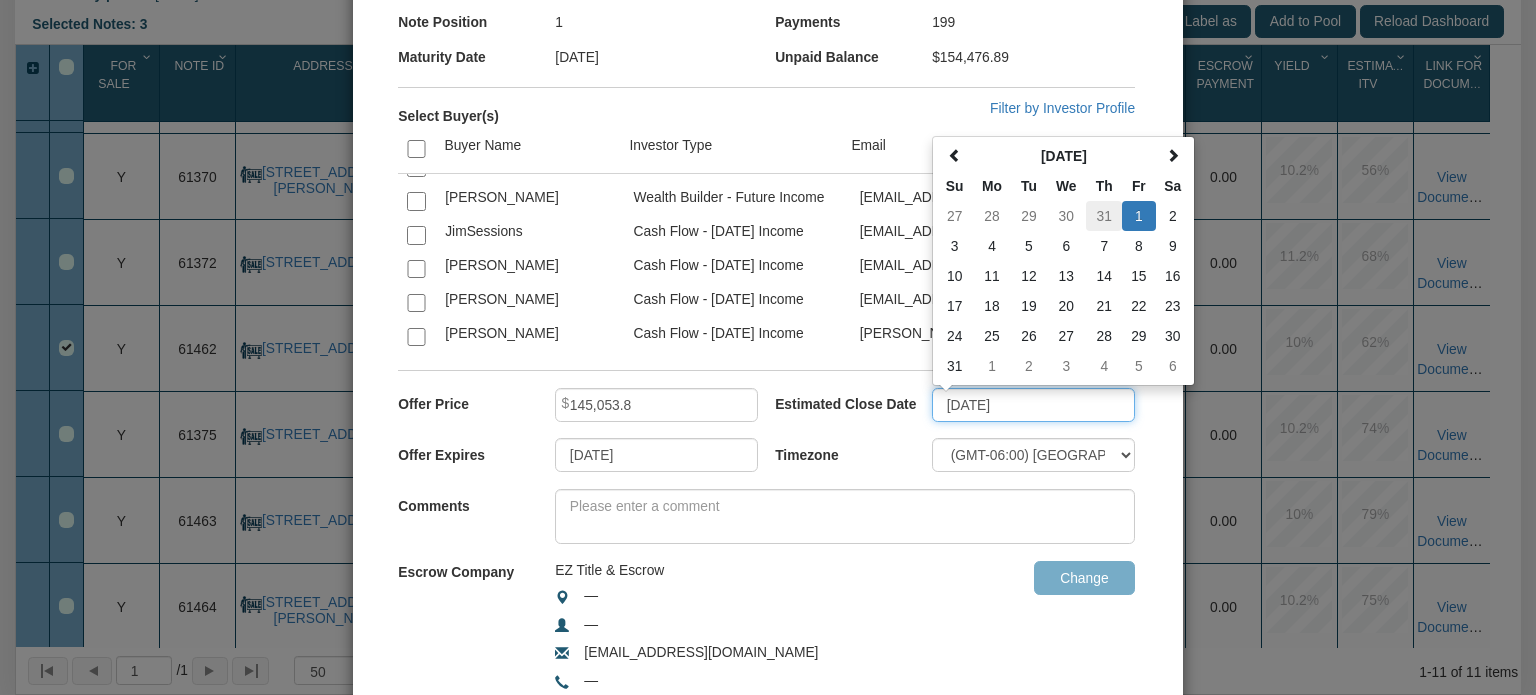 click on "31" at bounding box center [1104, 216] 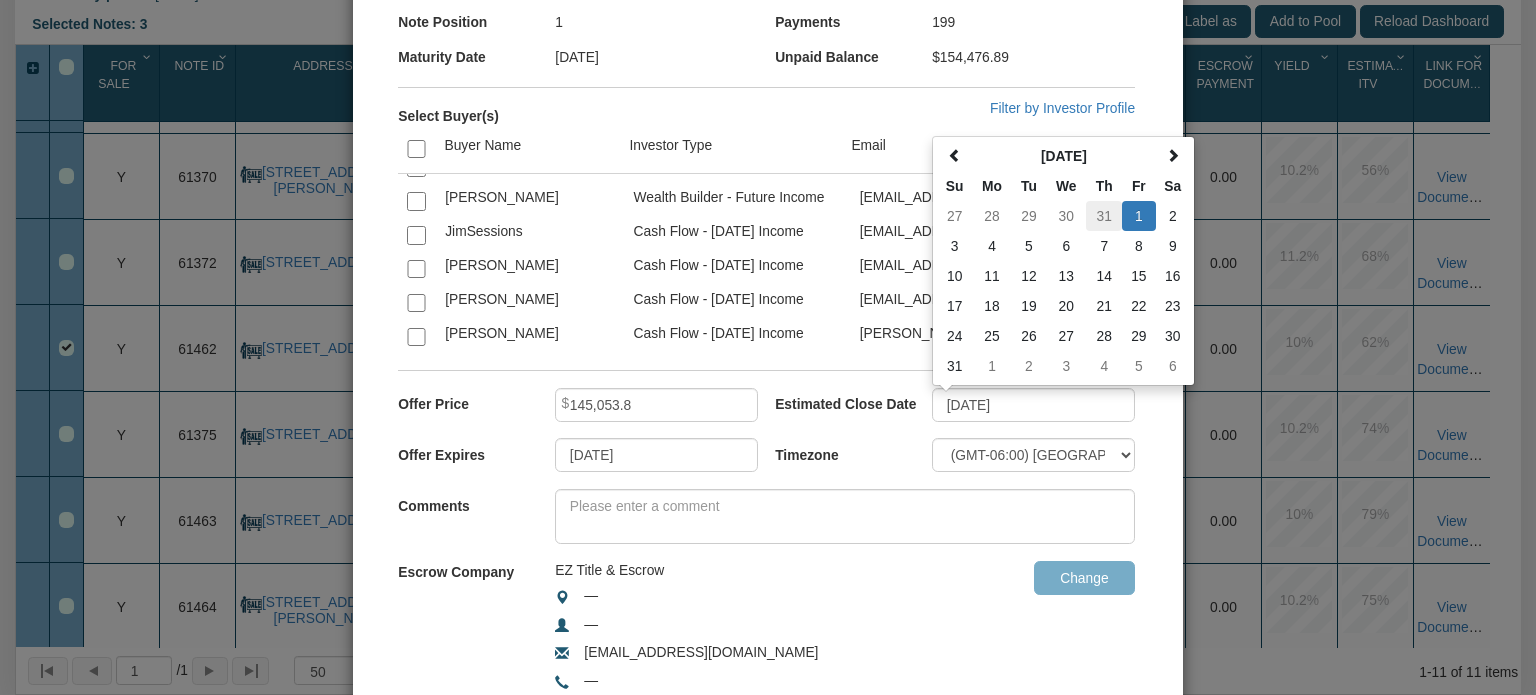 type on "[DATE]" 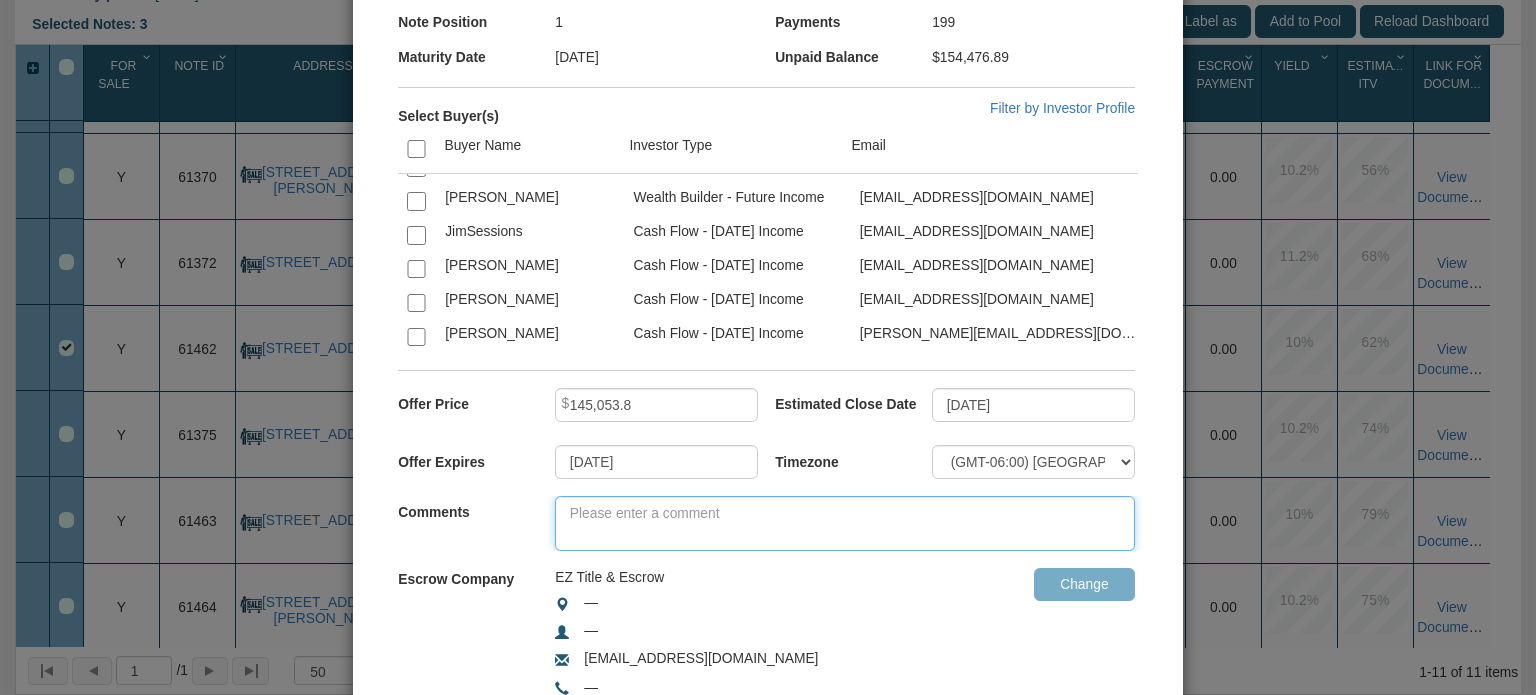 click at bounding box center (845, 523) 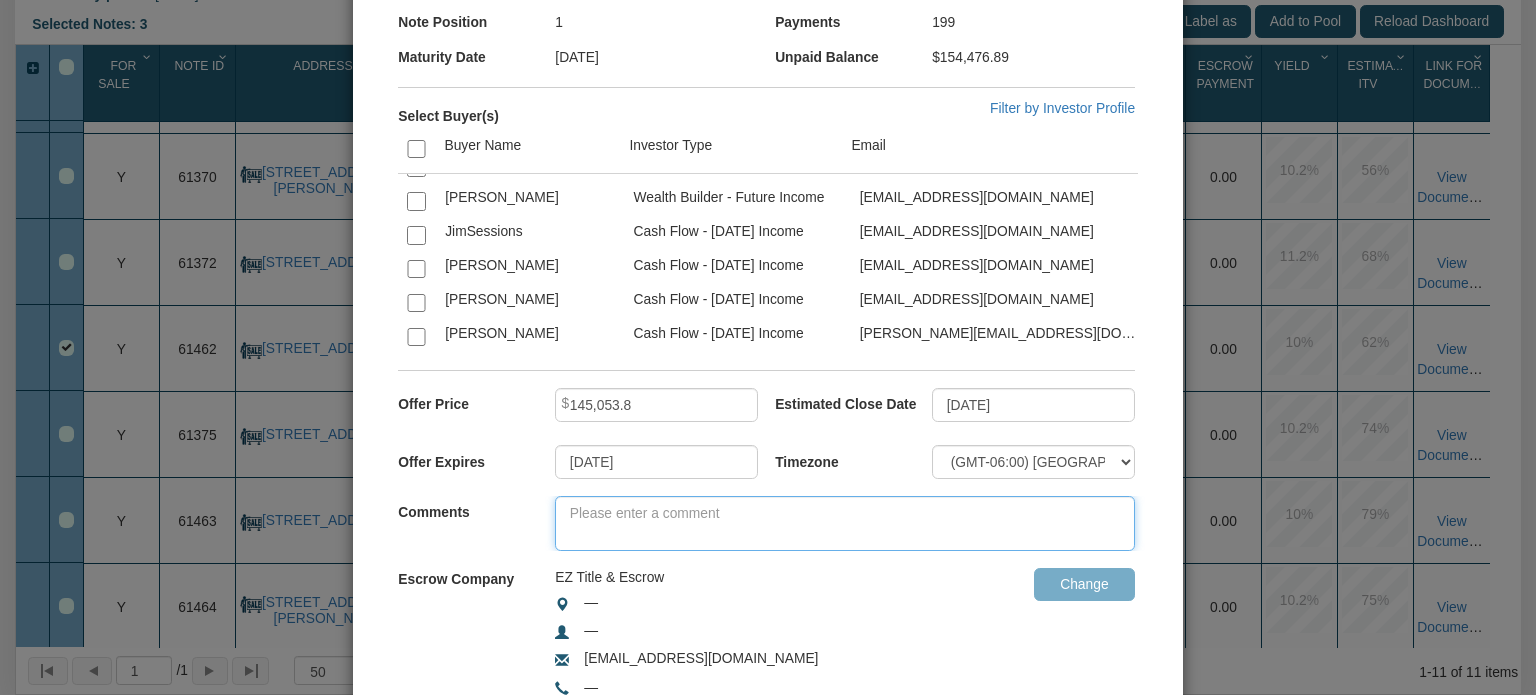 paste on "Jeremy, please review this note and select either ACCEPT or REJECT. This note was selected according to your investing goals to earn cash flow. I trust you’ll find it suits your portfolio. Thank you!" 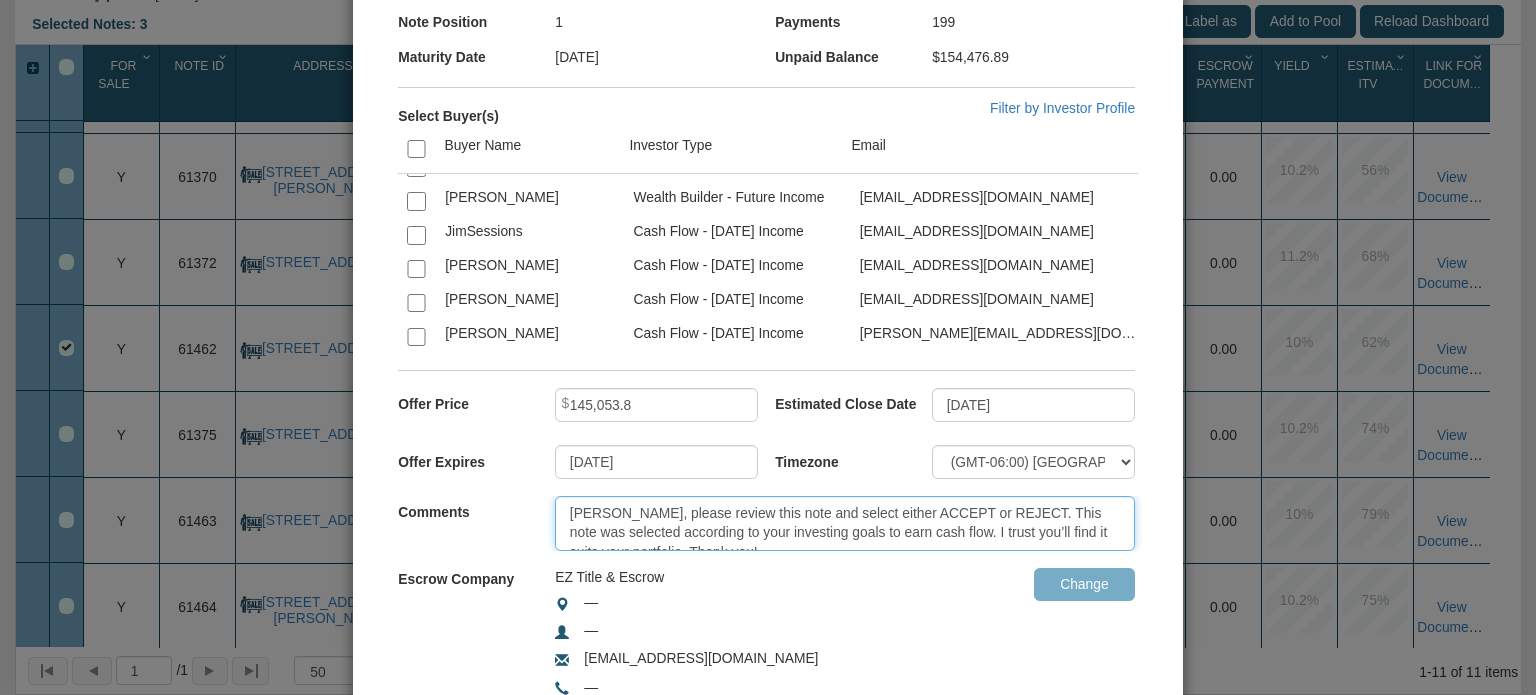 scroll, scrollTop: 11, scrollLeft: 0, axis: vertical 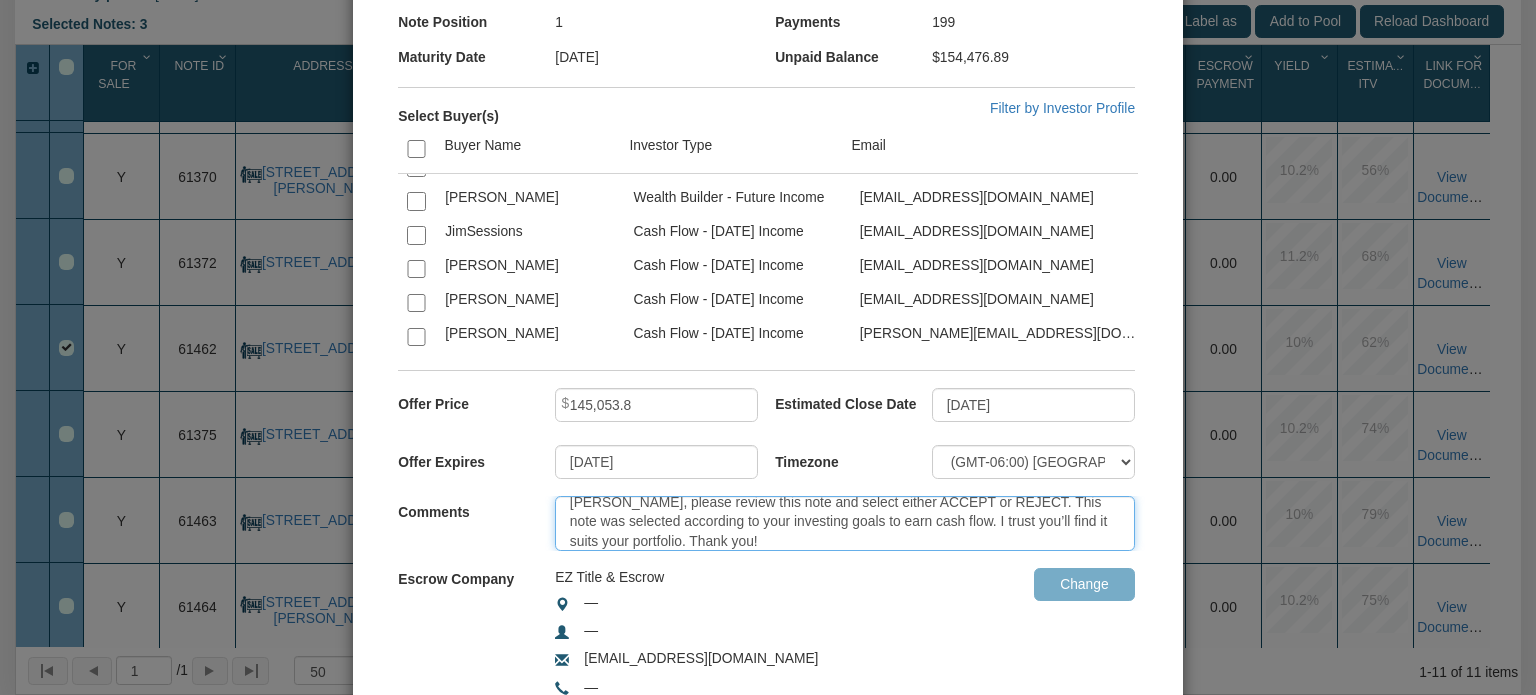 type on "Jeremy, please review this note and select either ACCEPT or REJECT. This note was selected according to your investing goals to earn cash flow. I trust you’ll find it suits your portfolio. Thank you!" 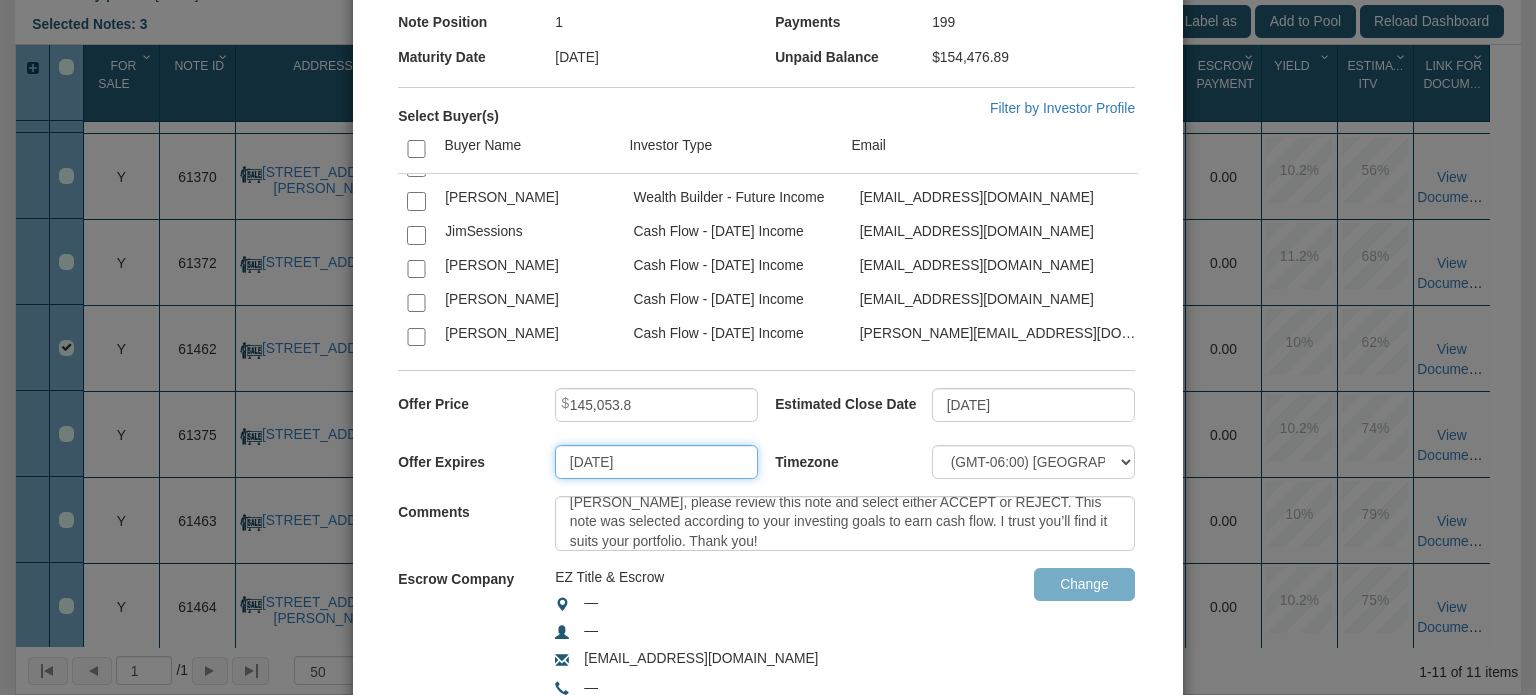 click on "[DATE]" at bounding box center [656, 462] 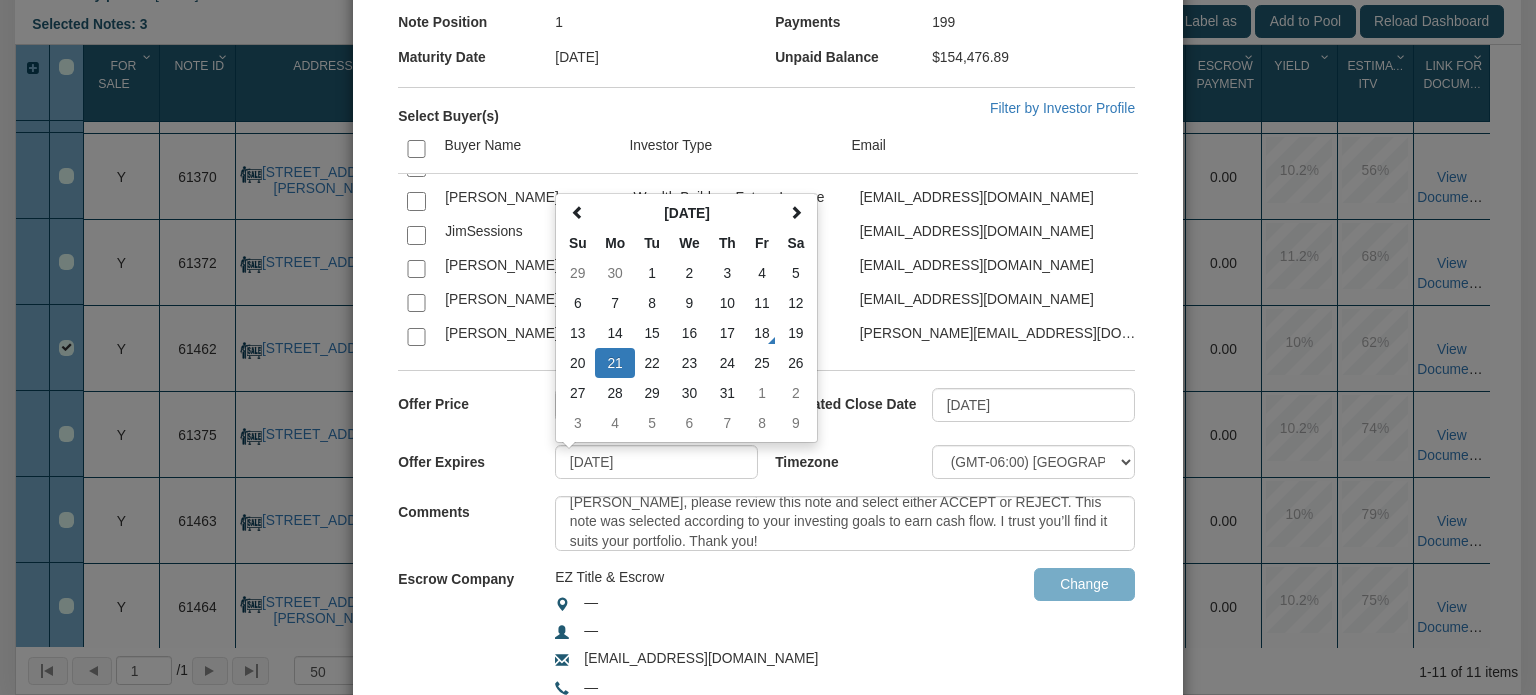 click on "EZ Title & Escrow
—
—
Support@ColonialFundingGroup.com
—" at bounding box center [743, 631] 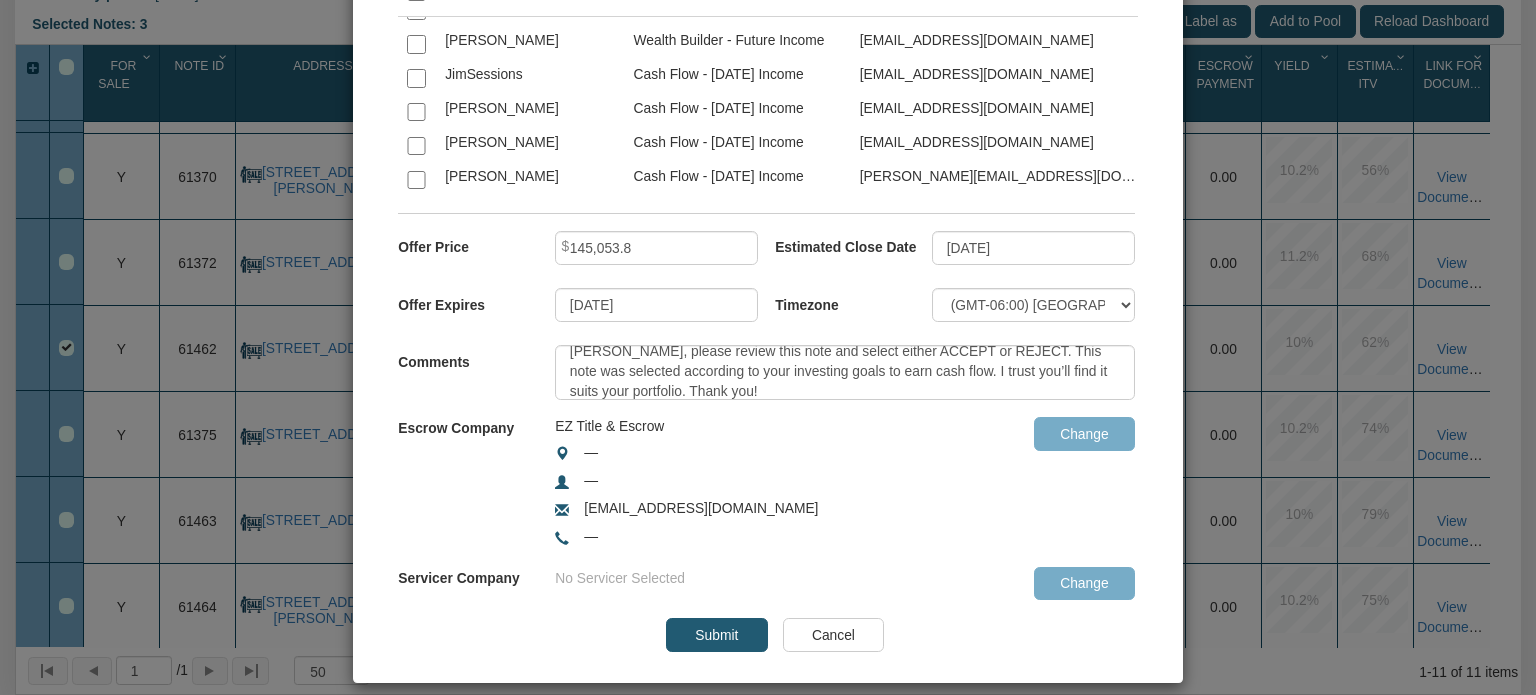 scroll, scrollTop: 432, scrollLeft: 0, axis: vertical 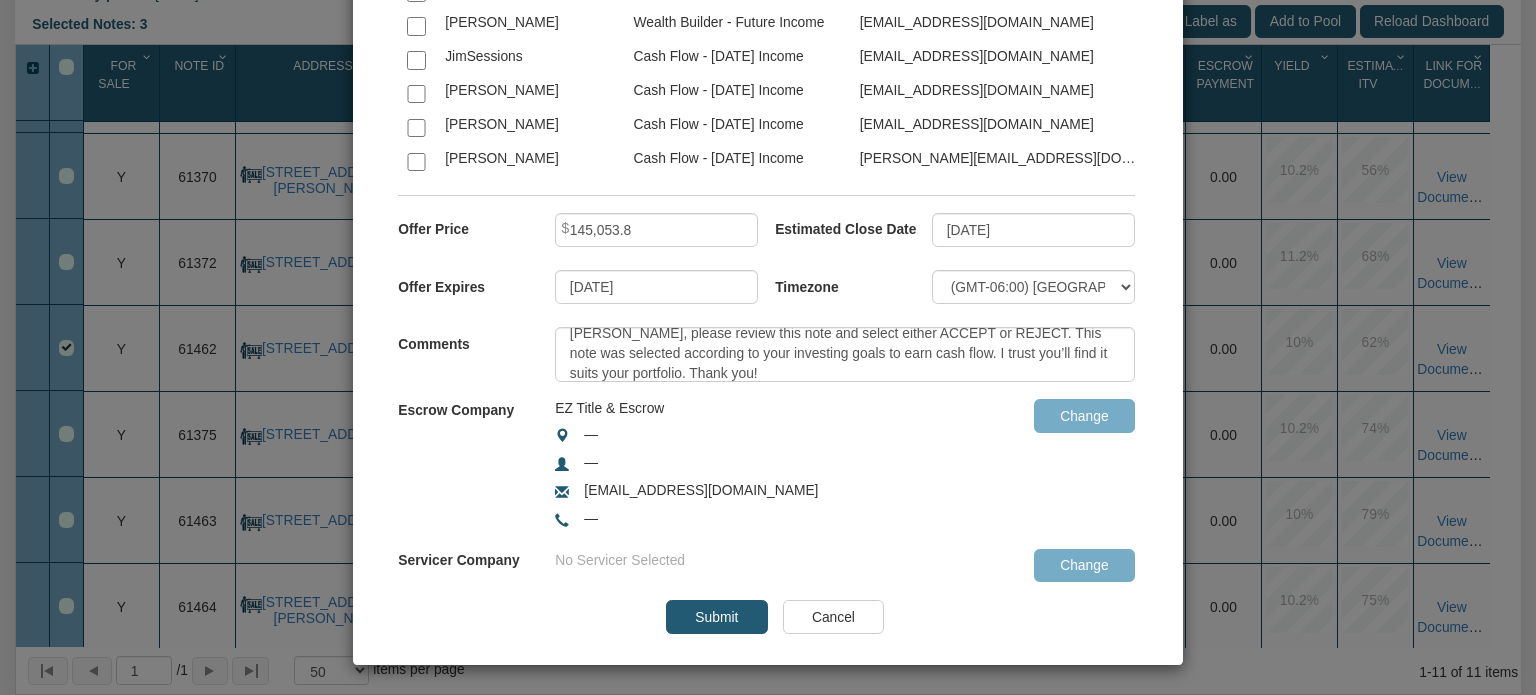 click on "Submit" at bounding box center (716, 617) 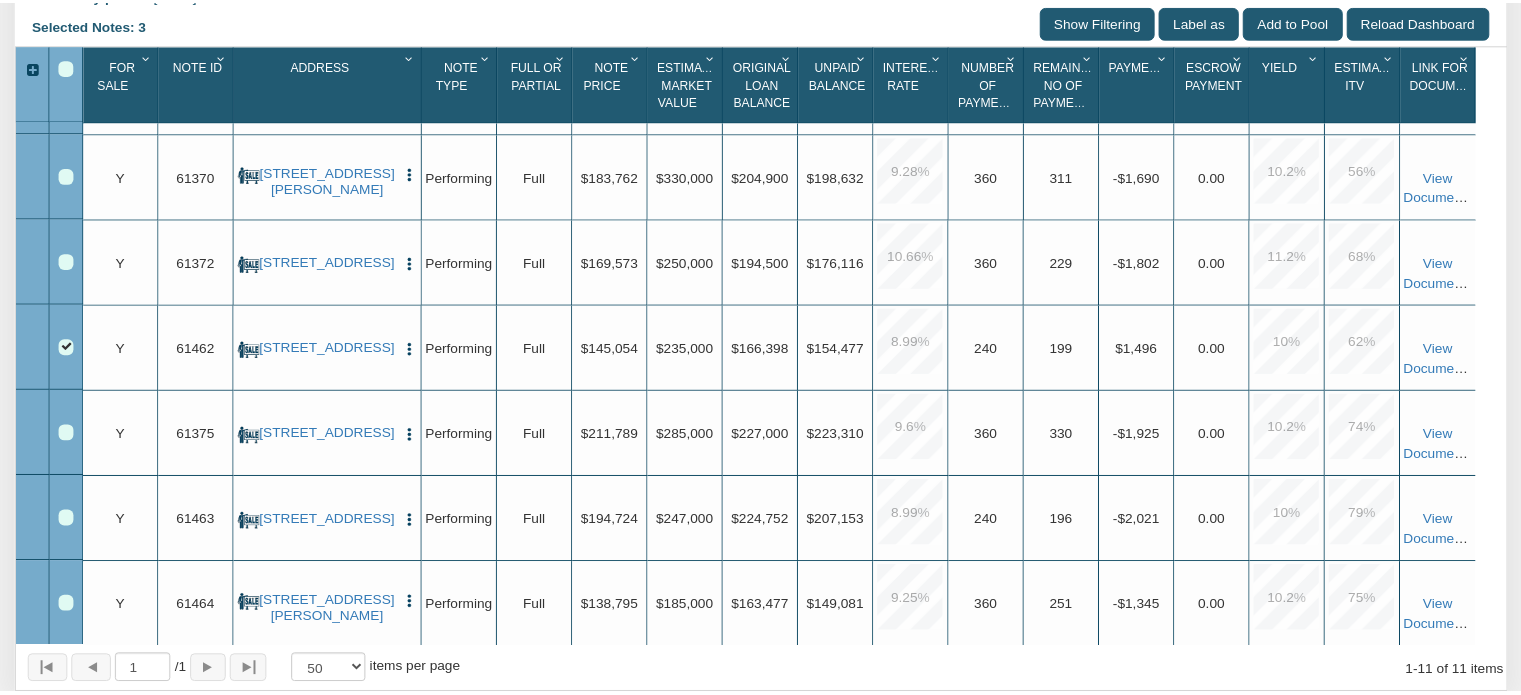 scroll, scrollTop: 947, scrollLeft: 0, axis: vertical 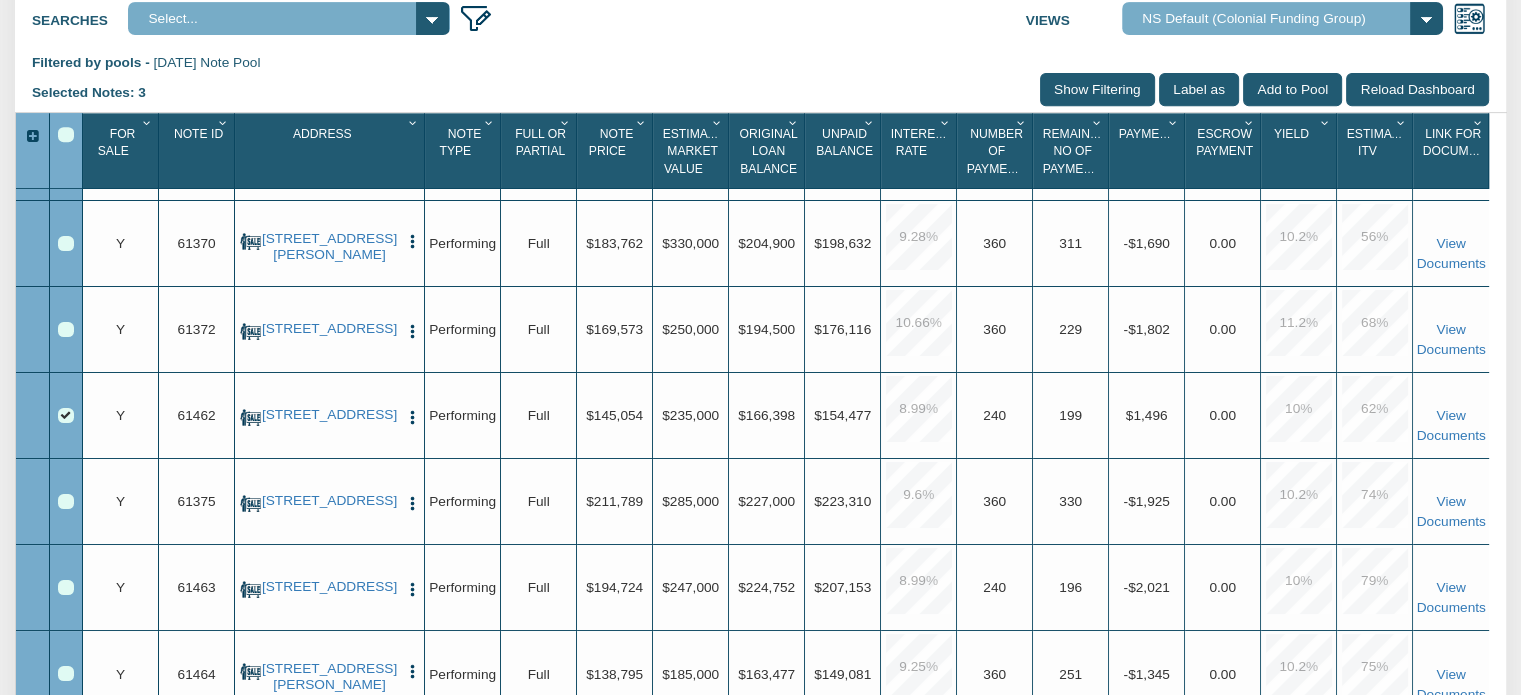 click at bounding box center [412, 417] 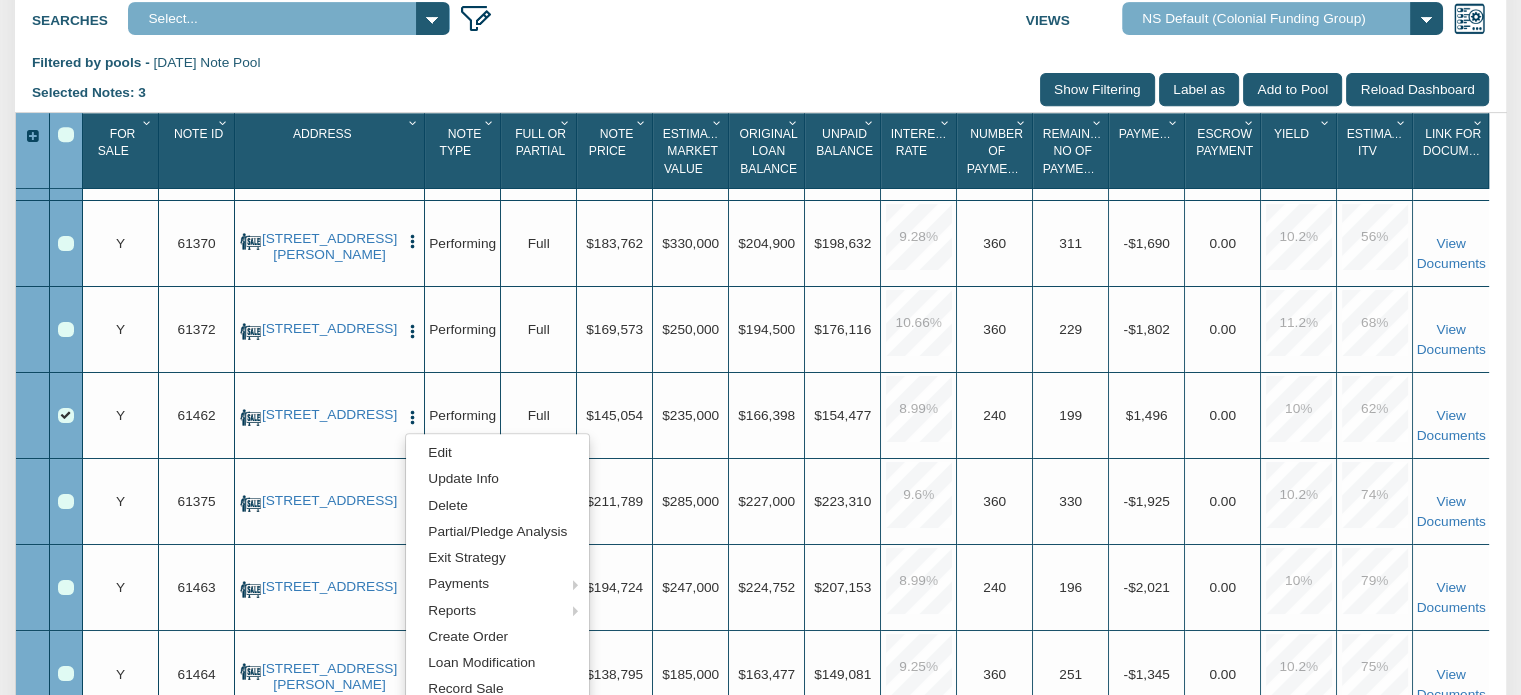 scroll, scrollTop: 296, scrollLeft: 0, axis: vertical 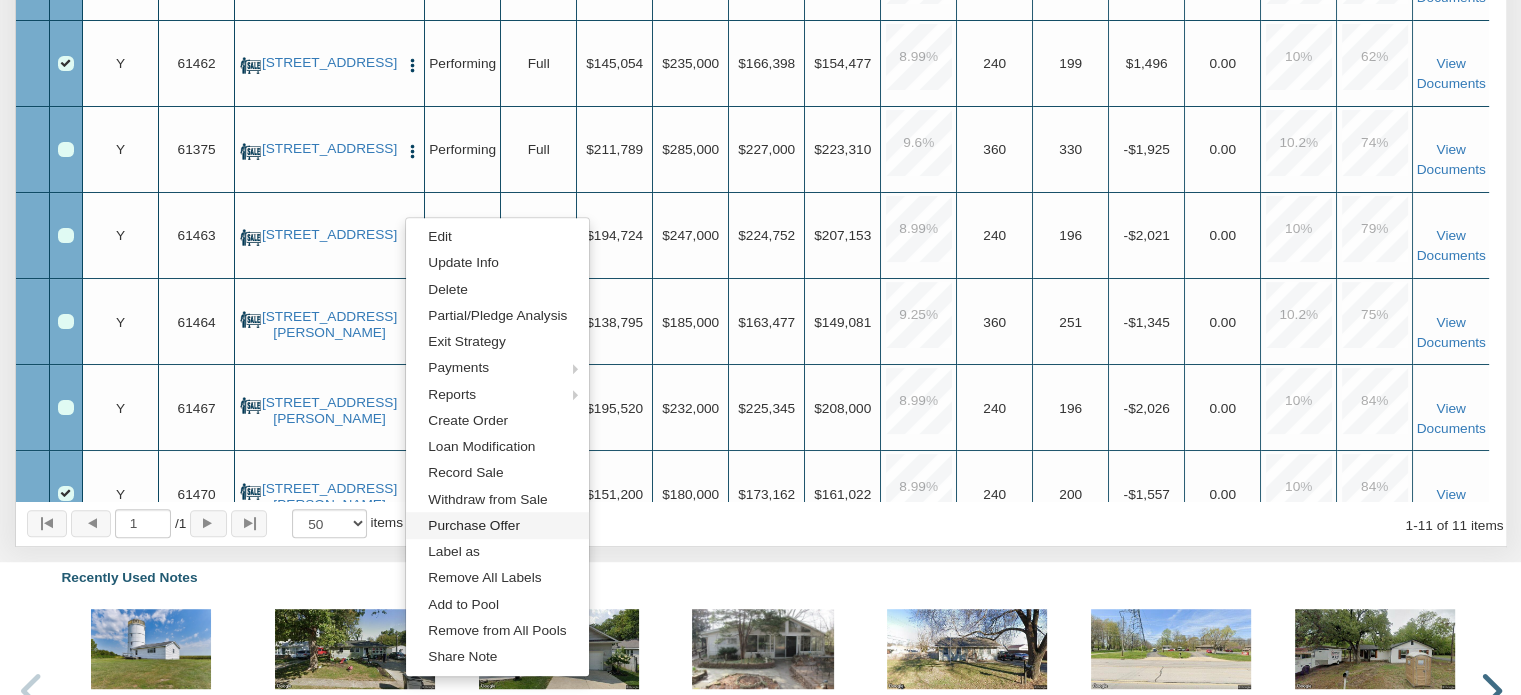 click on "Purchase Offer" at bounding box center (497, 525) 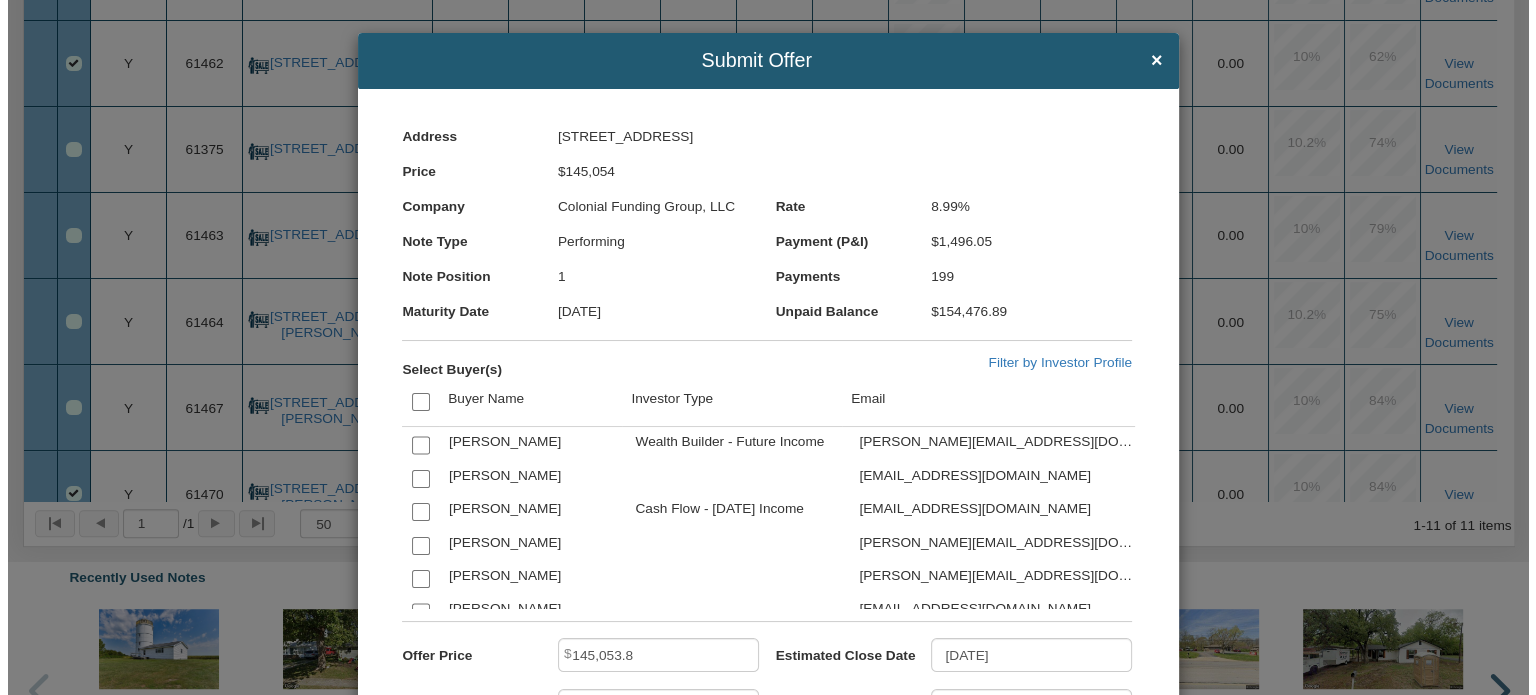 scroll, scrollTop: 1074, scrollLeft: 0, axis: vertical 